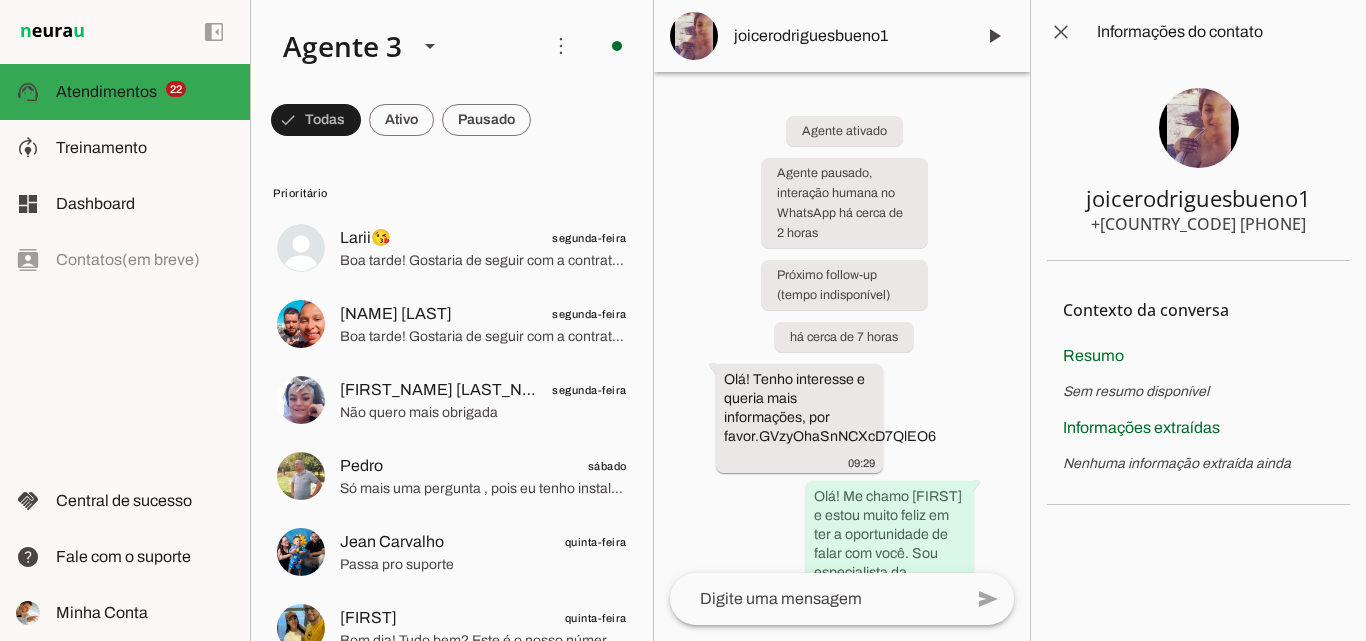 scroll, scrollTop: 0, scrollLeft: 0, axis: both 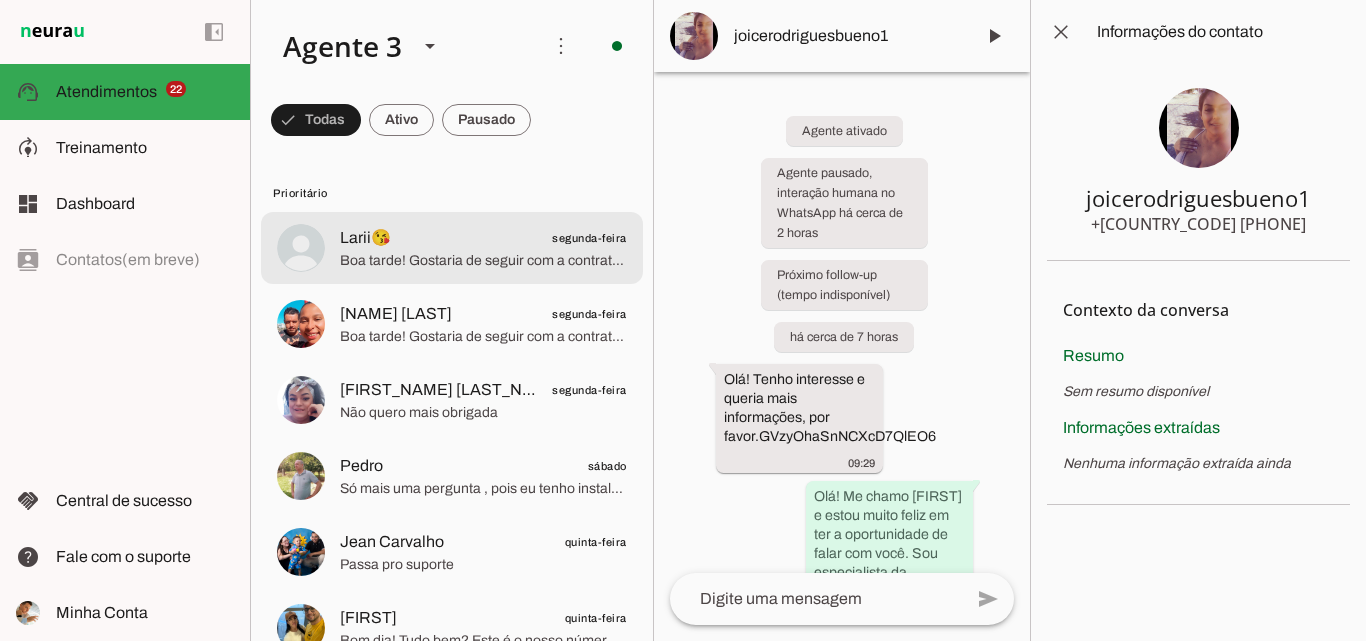 click on "Boa tarde! Gostaria de seguir com a contratação?" 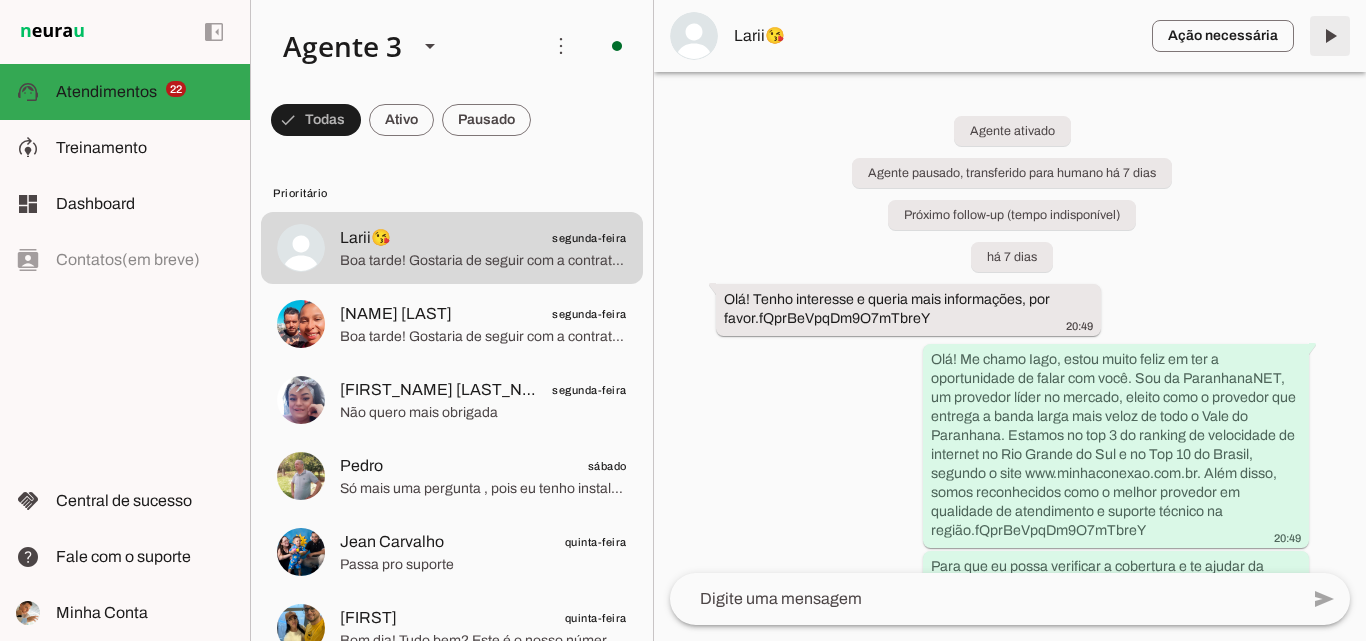 click at bounding box center (1330, 36) 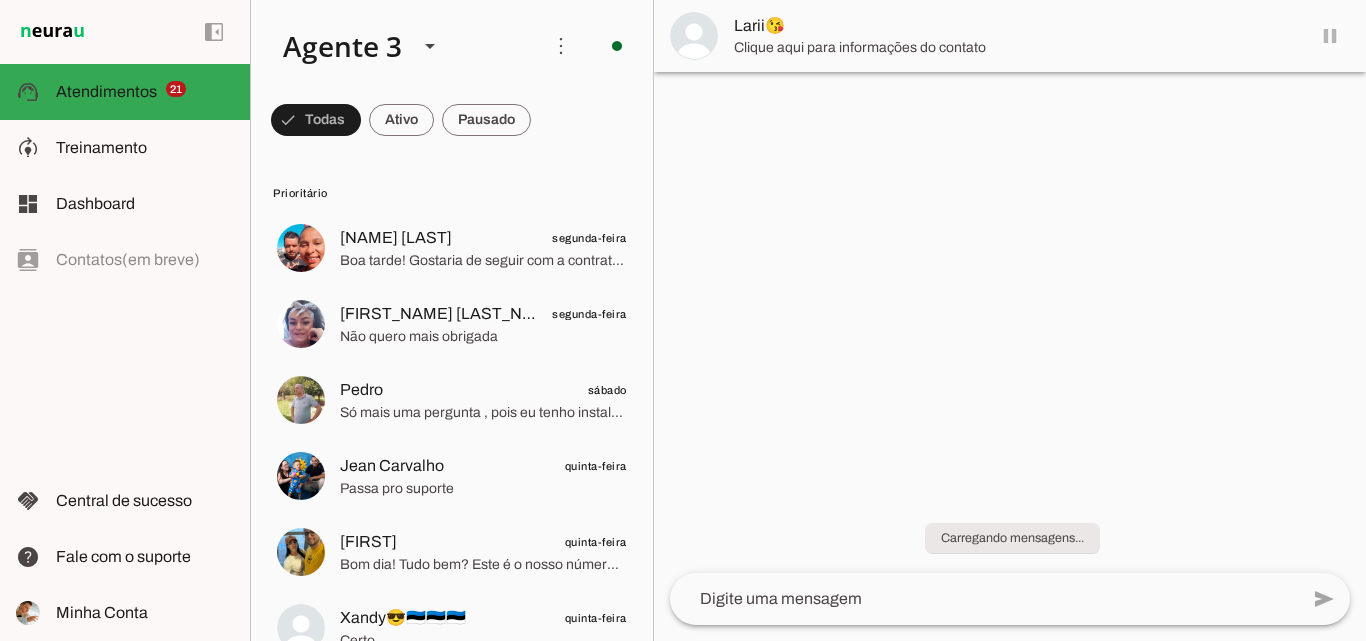 click on "Larii😘" at bounding box center (1010, 36) 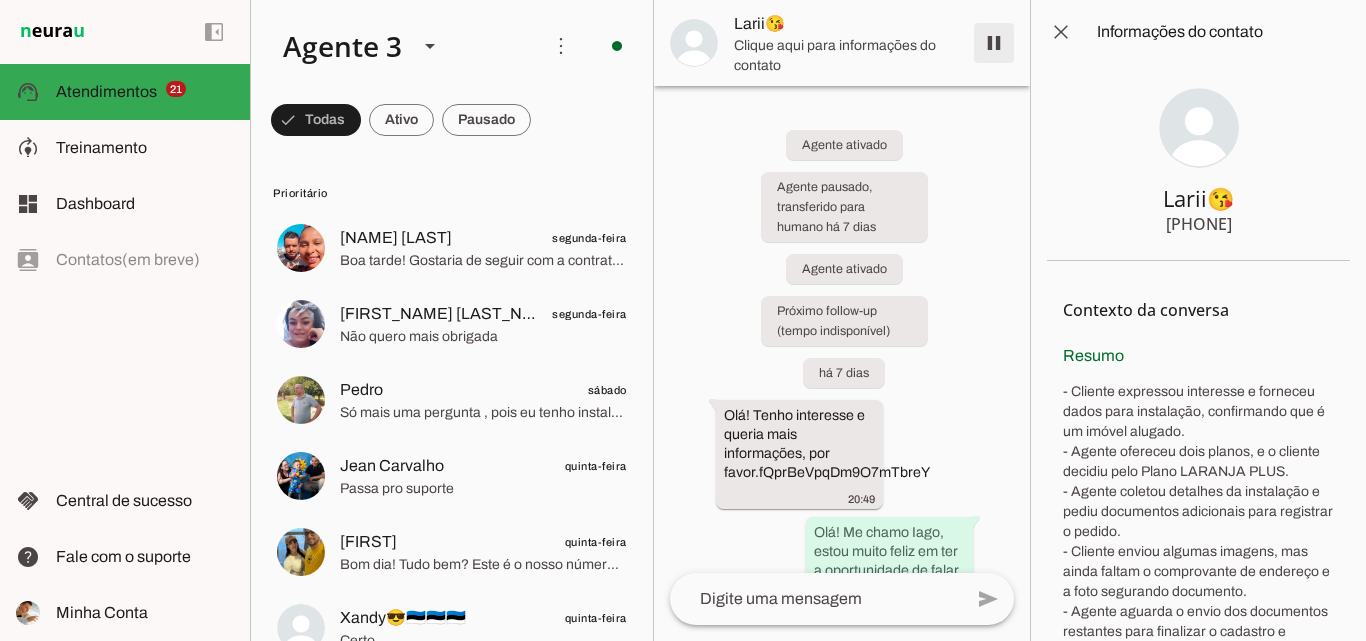 click at bounding box center (994, 43) 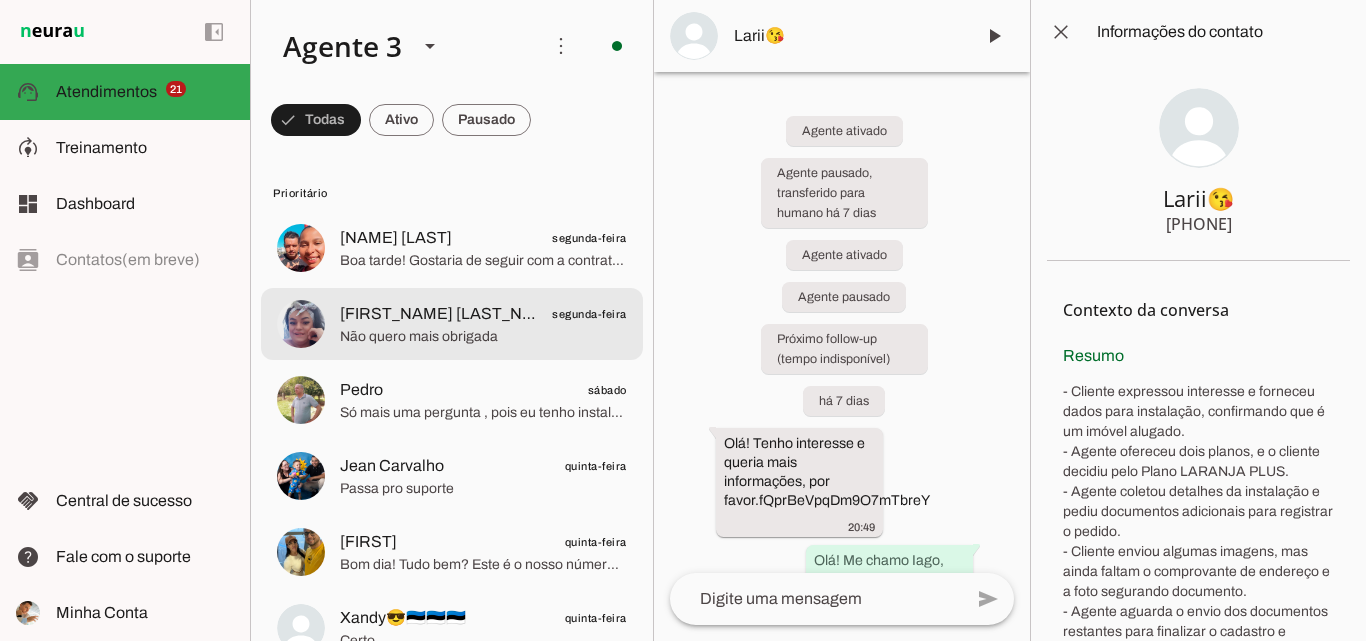 click on "Não quero mais obrigada" 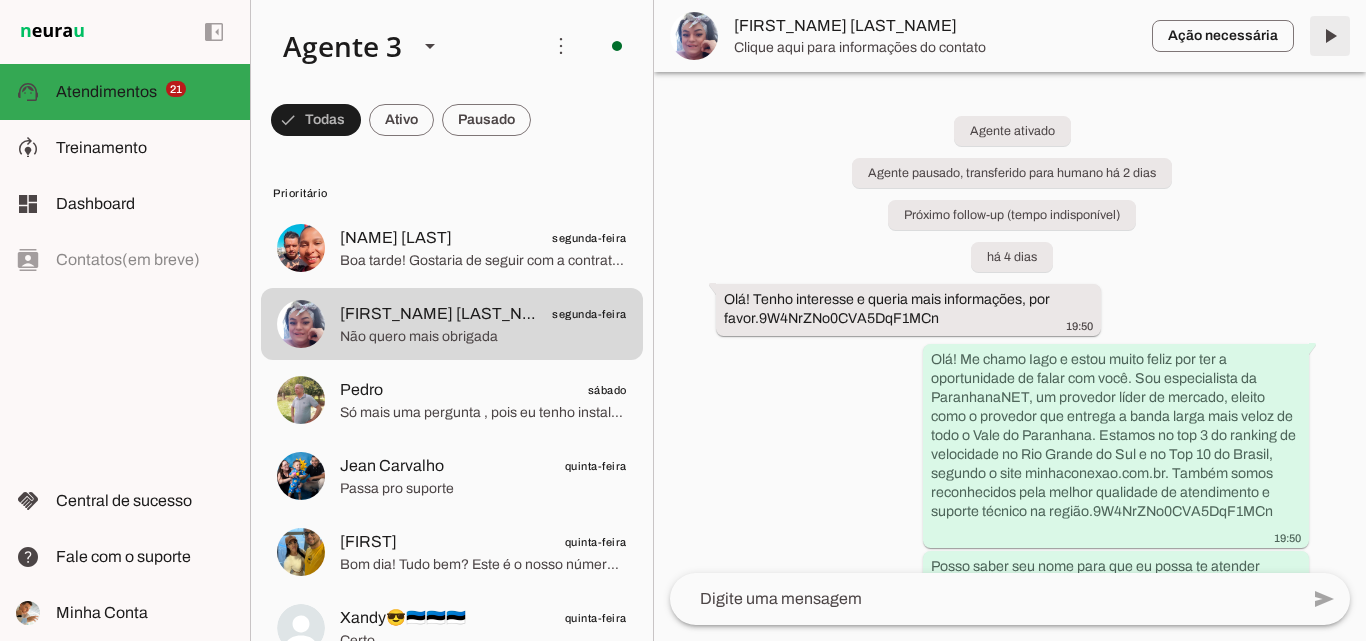 click at bounding box center [1330, 36] 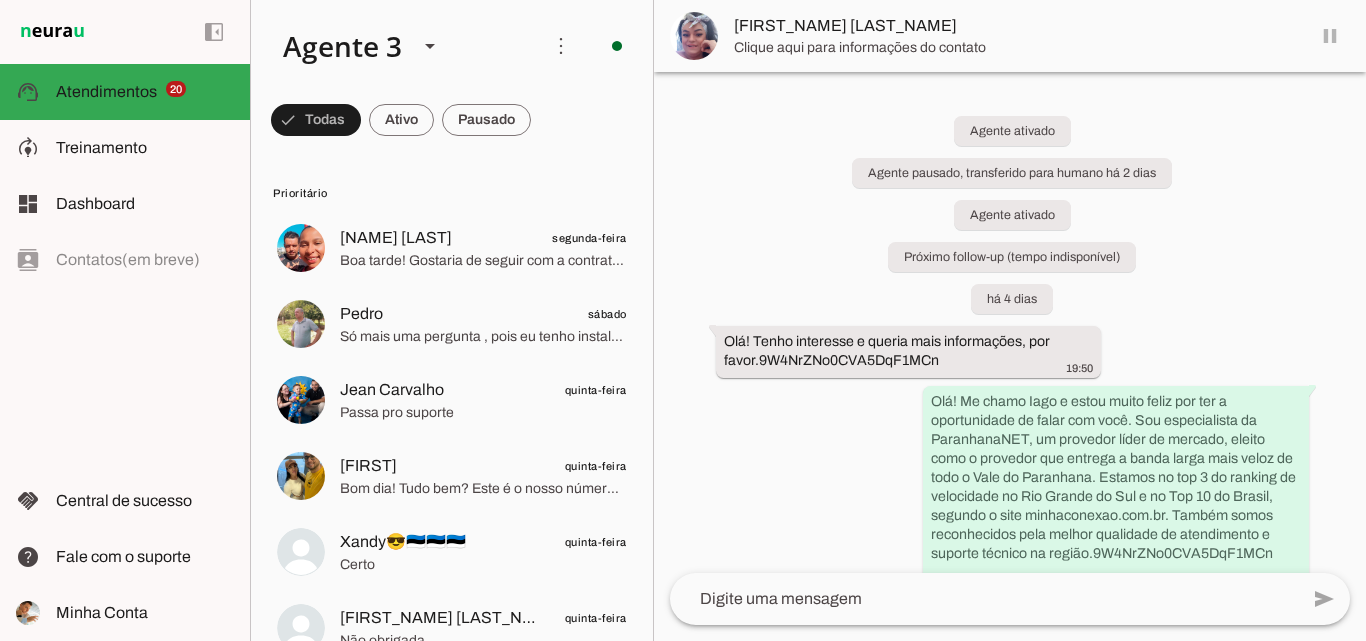click on "[FIRST_NAME] [LAST_NAME]" at bounding box center (1010, 36) 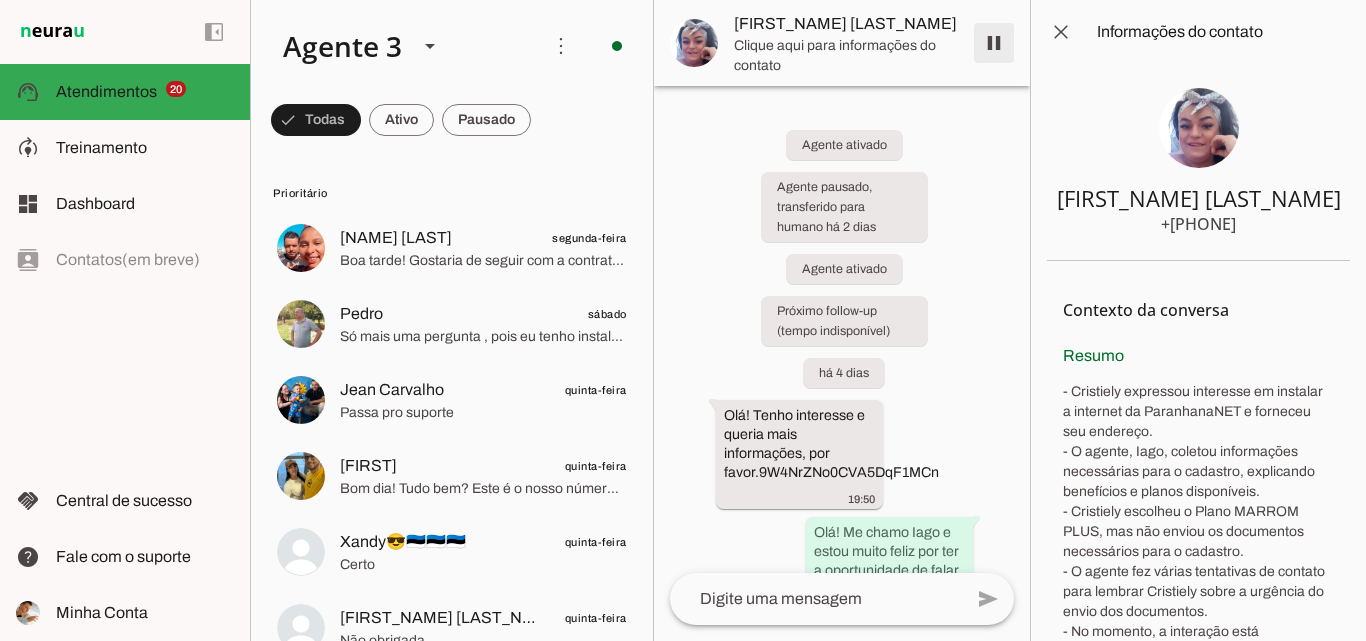 click at bounding box center [994, 43] 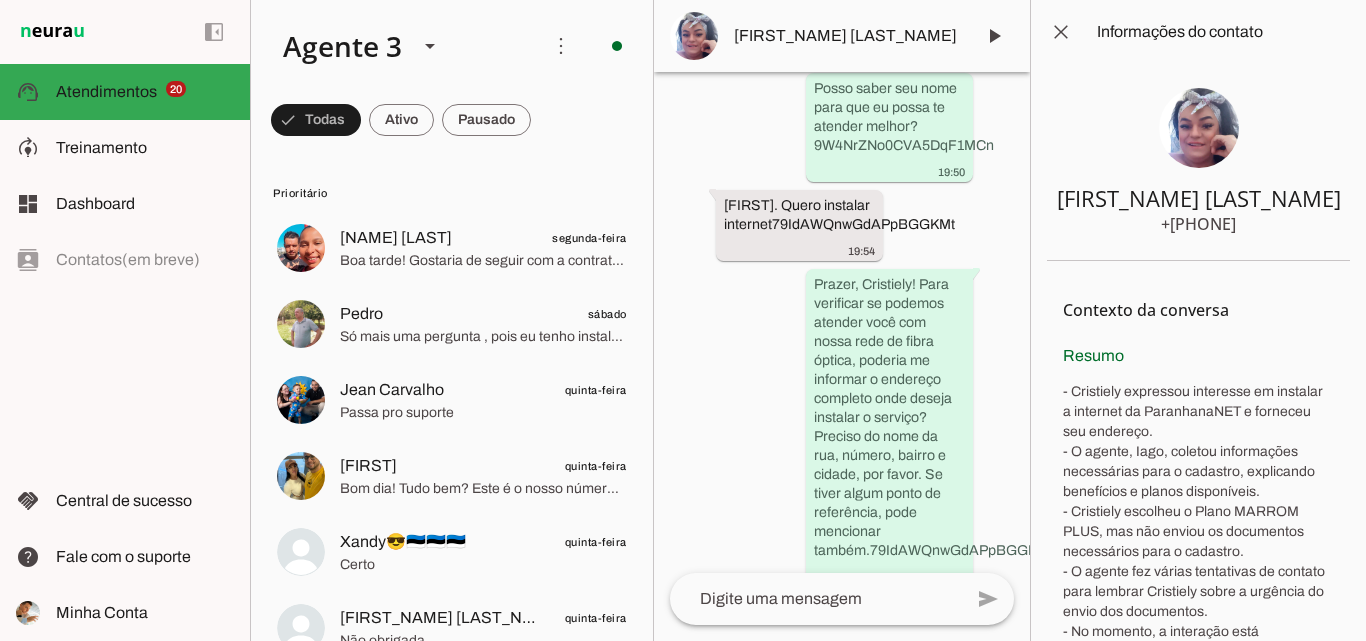 scroll, scrollTop: 1496, scrollLeft: 0, axis: vertical 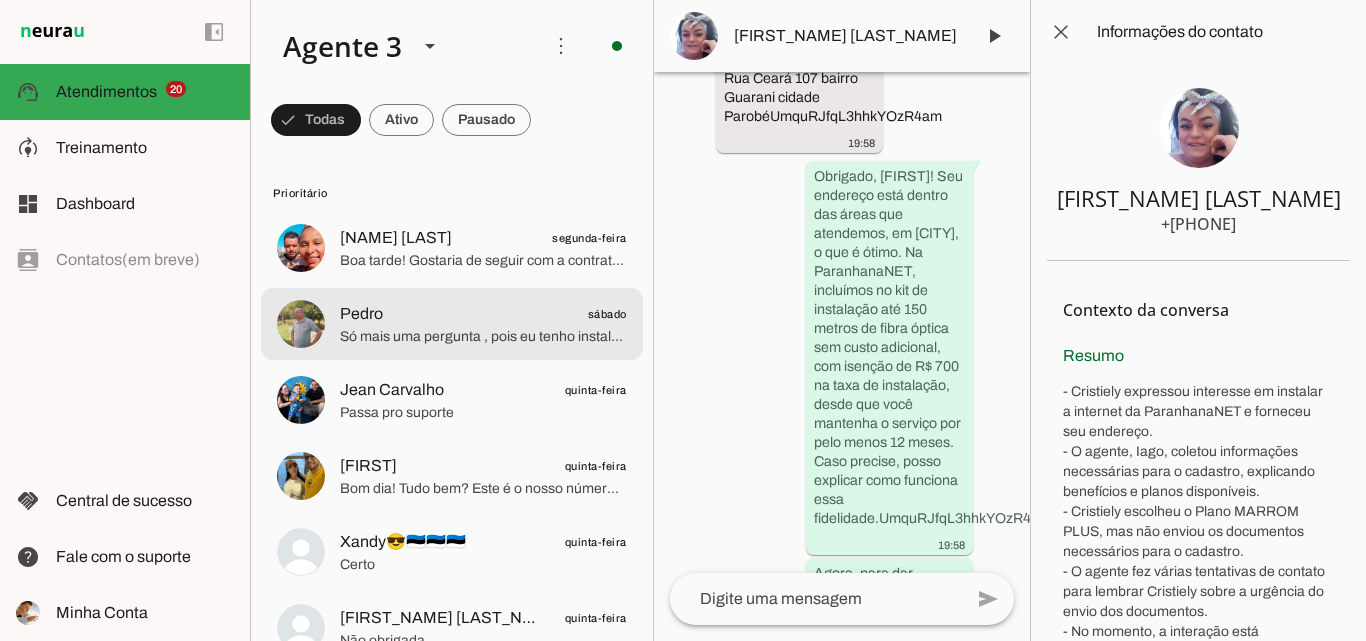 click on "Só mais uma pergunta , pois eu tenho instalada a conexão de vcs ,  vcs vão trocar os cabos ou vai ser só o roteador?" 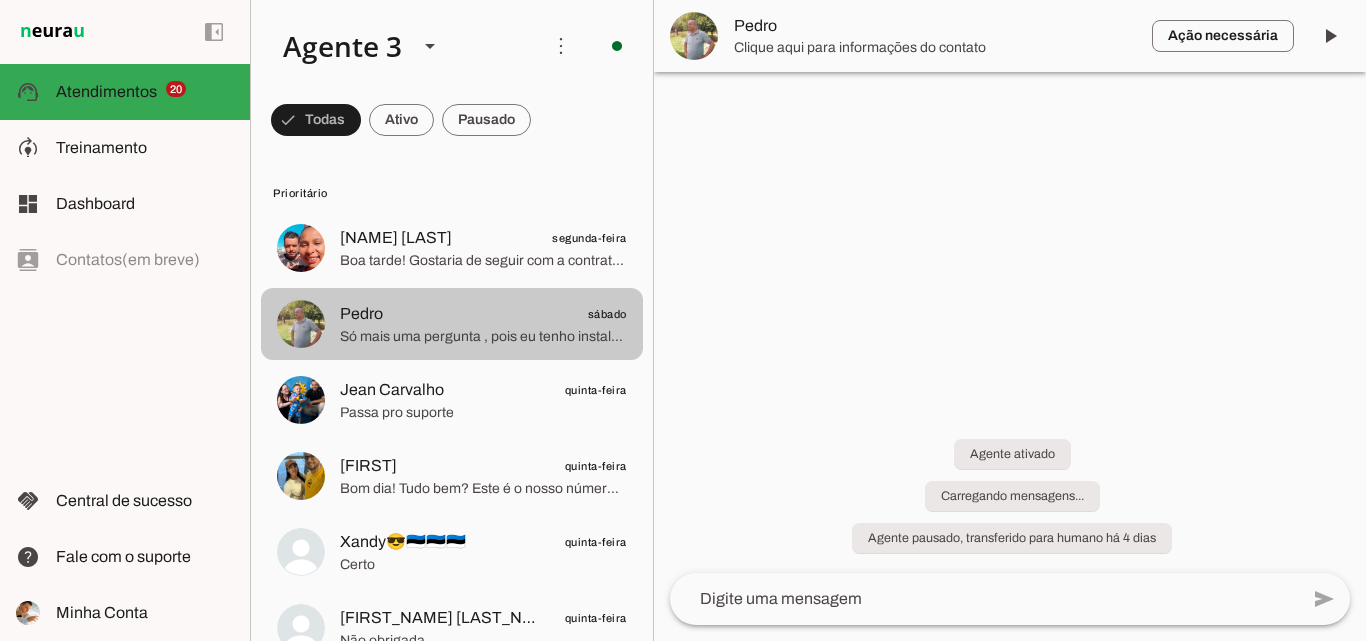 scroll, scrollTop: 0, scrollLeft: 0, axis: both 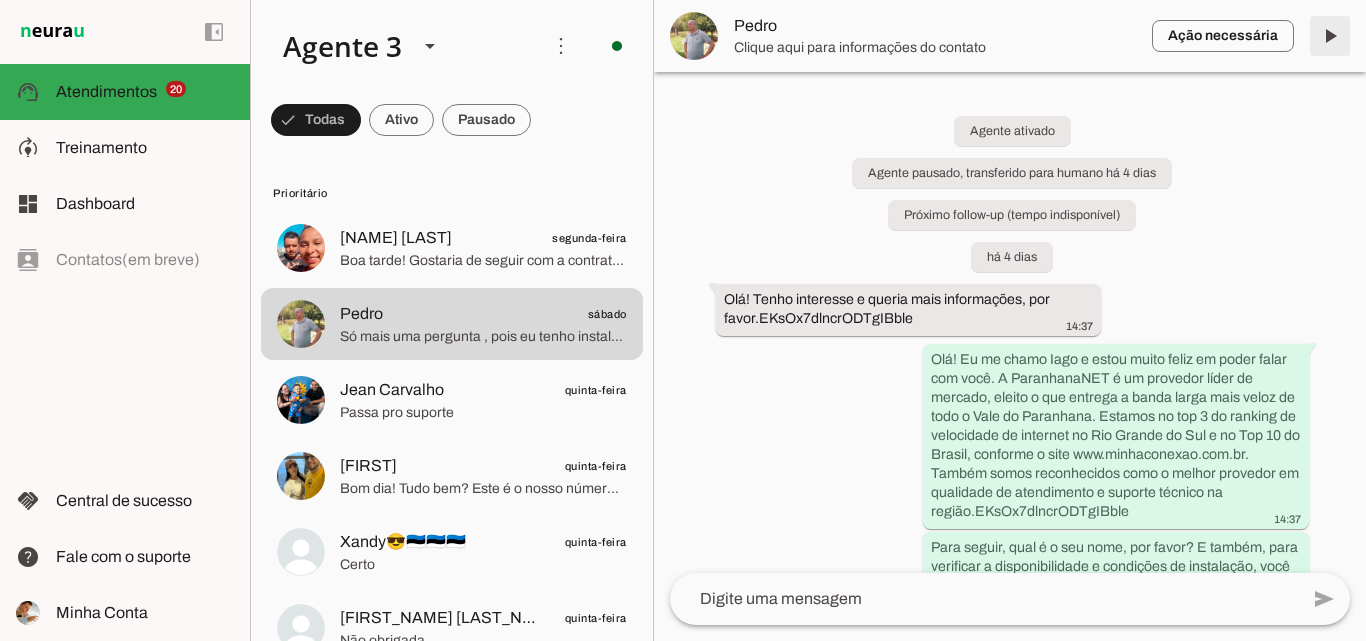 click at bounding box center (1330, 36) 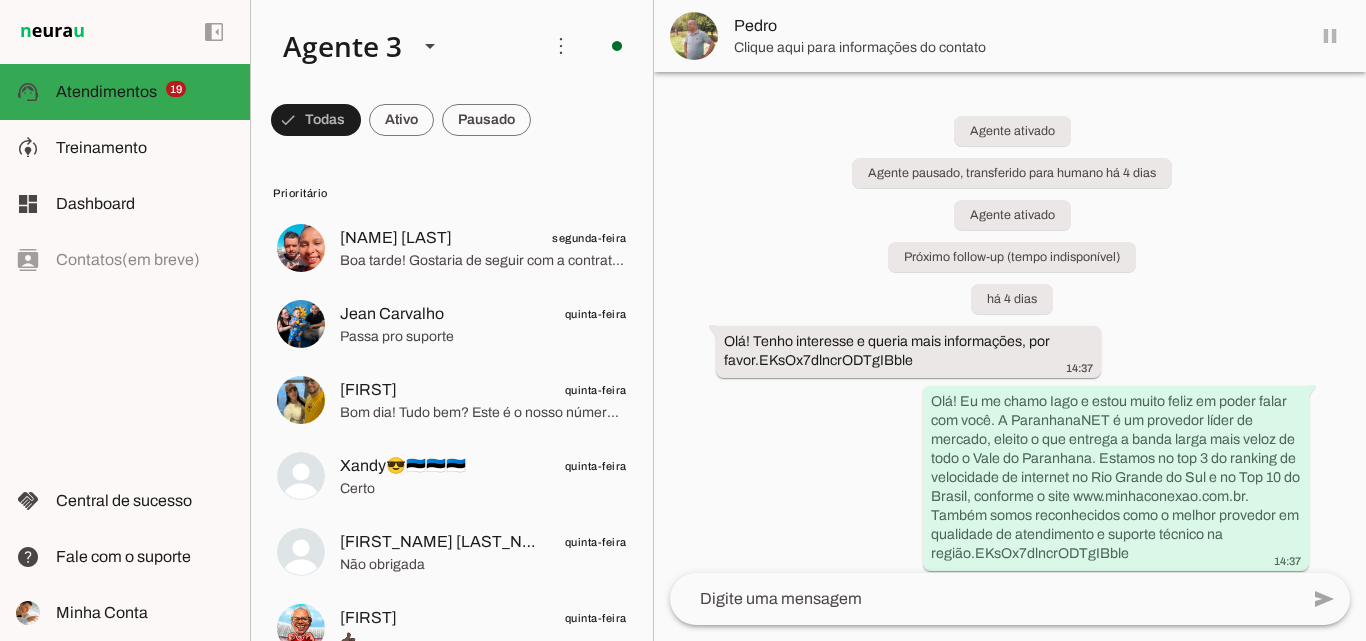 click on "Pedro" at bounding box center (1010, 36) 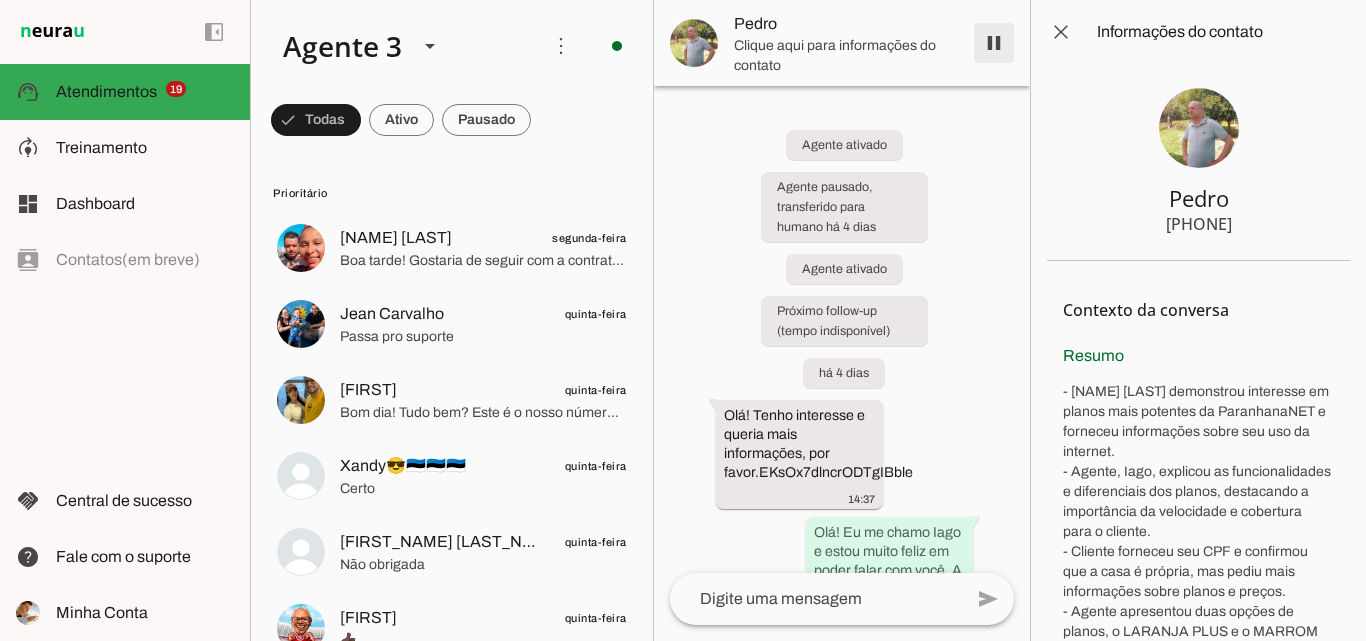 click at bounding box center [994, 43] 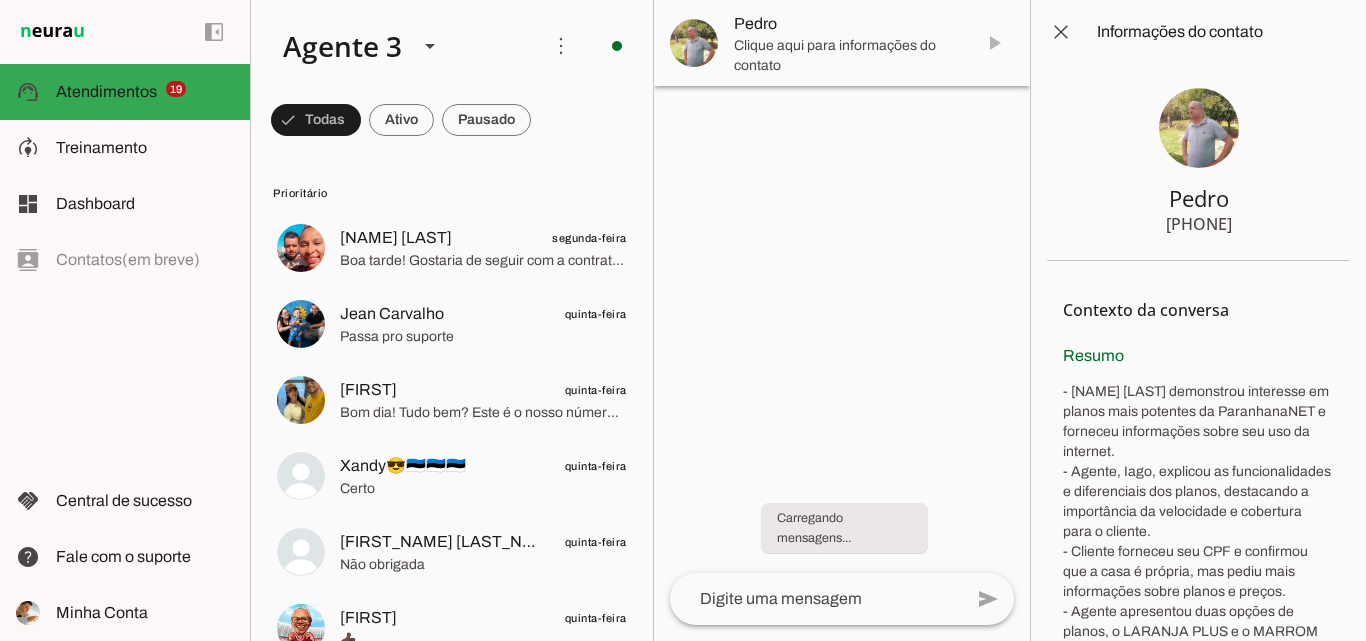 click on "Passa pro suporte" 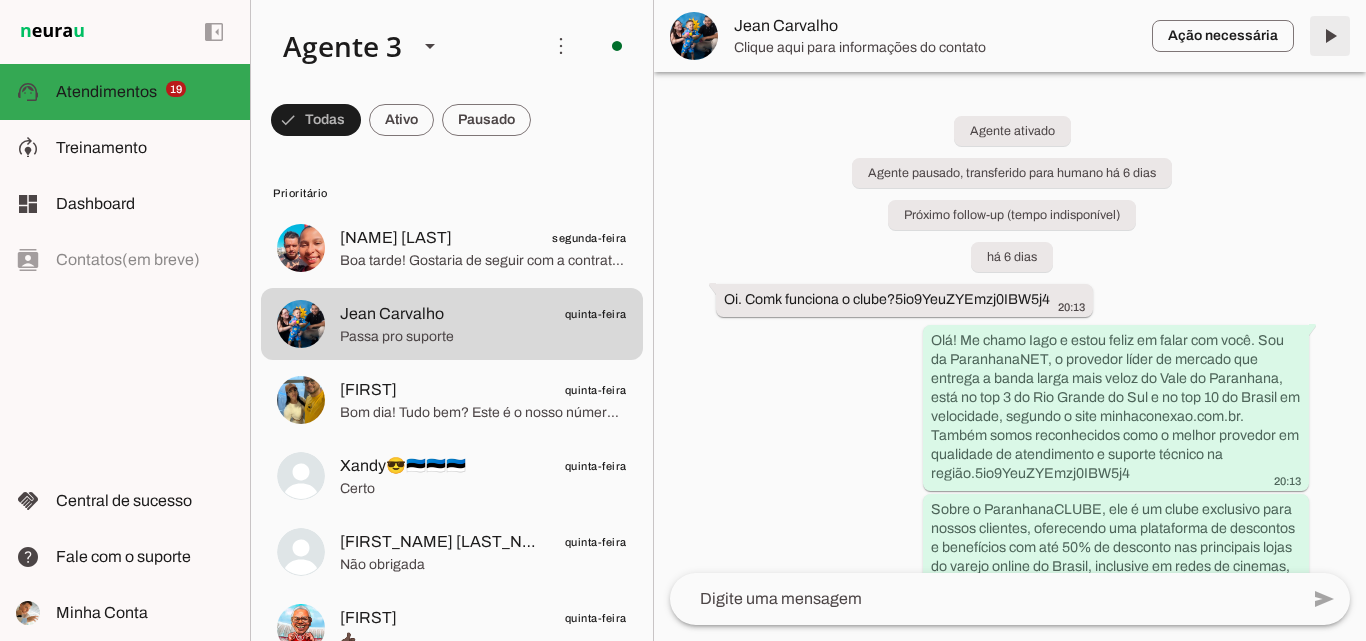 click at bounding box center [1330, 36] 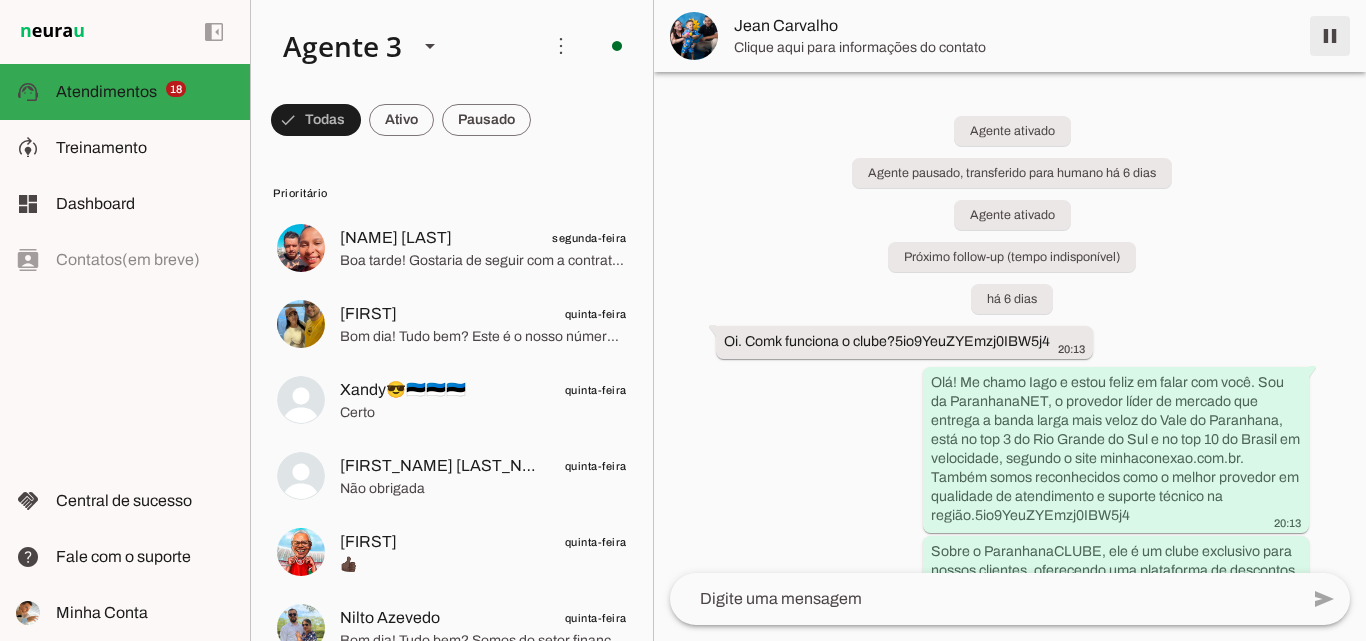 click at bounding box center [1330, 36] 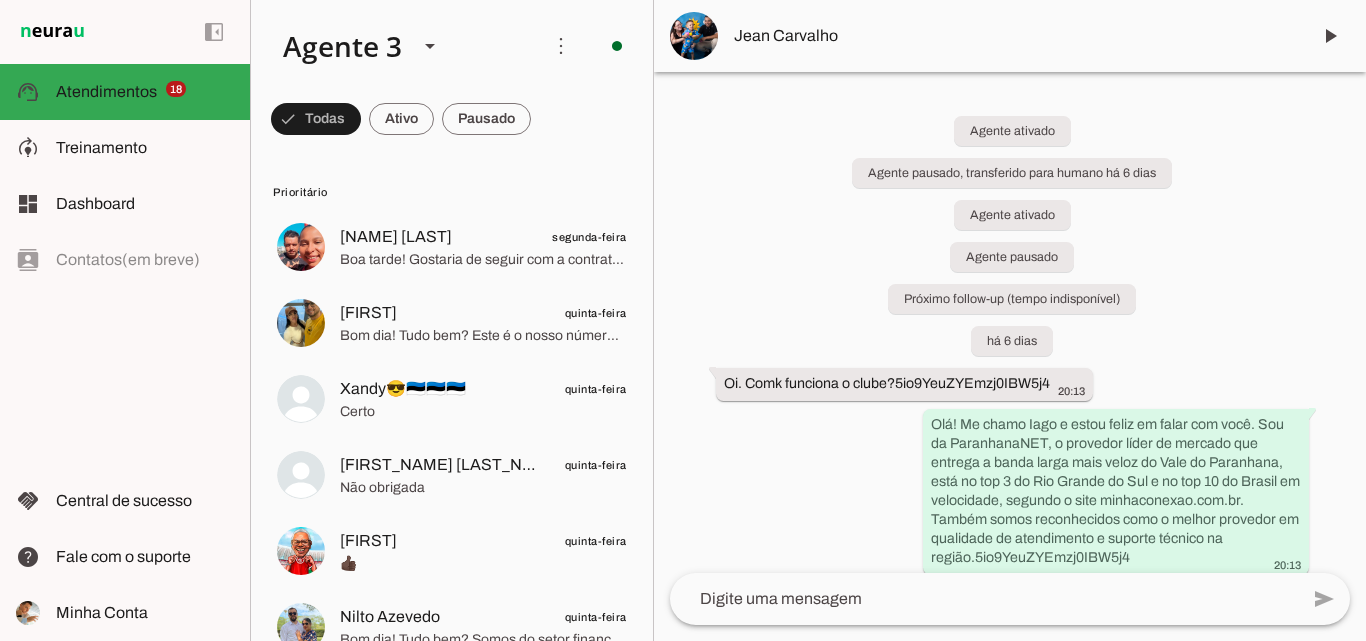 scroll, scrollTop: 0, scrollLeft: 0, axis: both 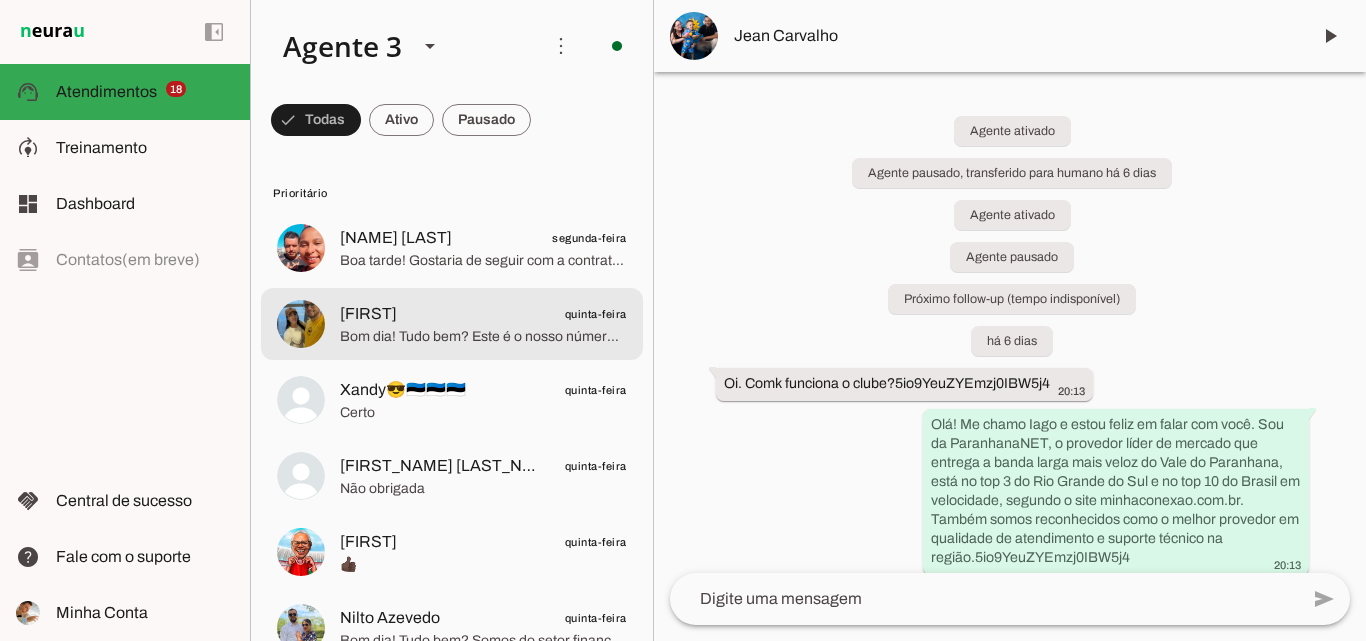 click on "Bom dia! Tudo bem?
Este é o nosso número comercial. Para atendimentos referente a suporte técnico, clube de descontos e financeiro, por favor, entre em contato pelo fone [PHONE]. Nossos atendentes ficarão felizes em lhe ajudar" 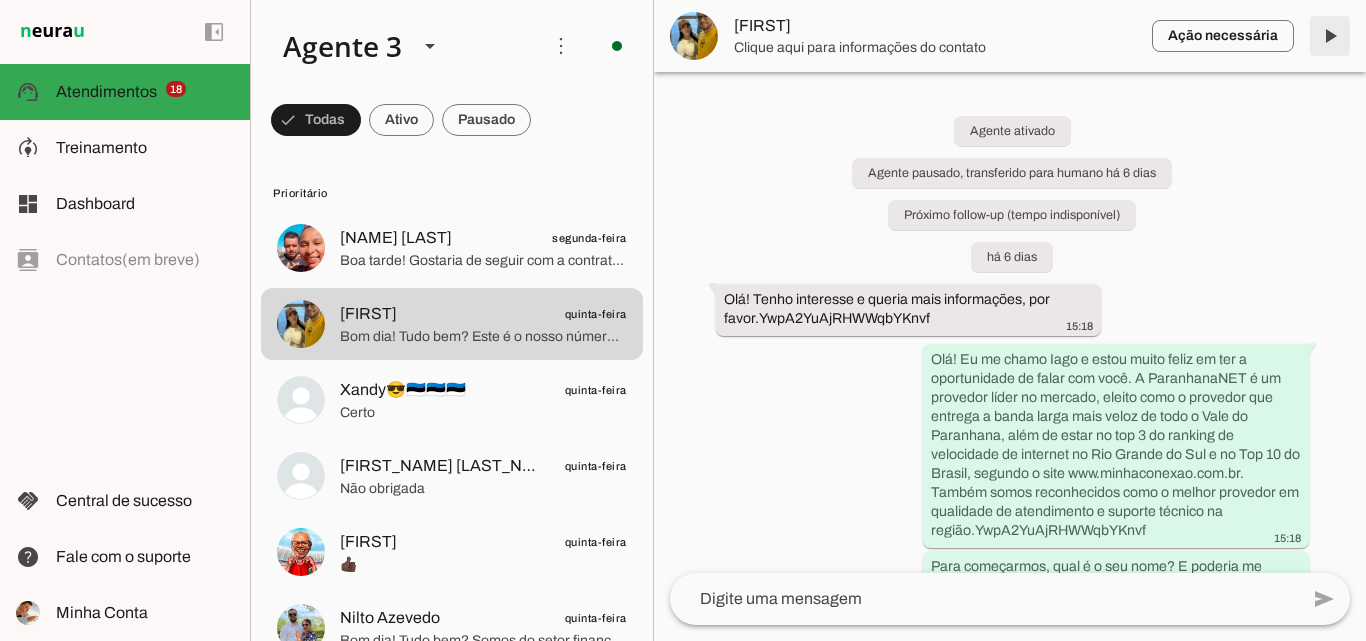 click at bounding box center [1330, 36] 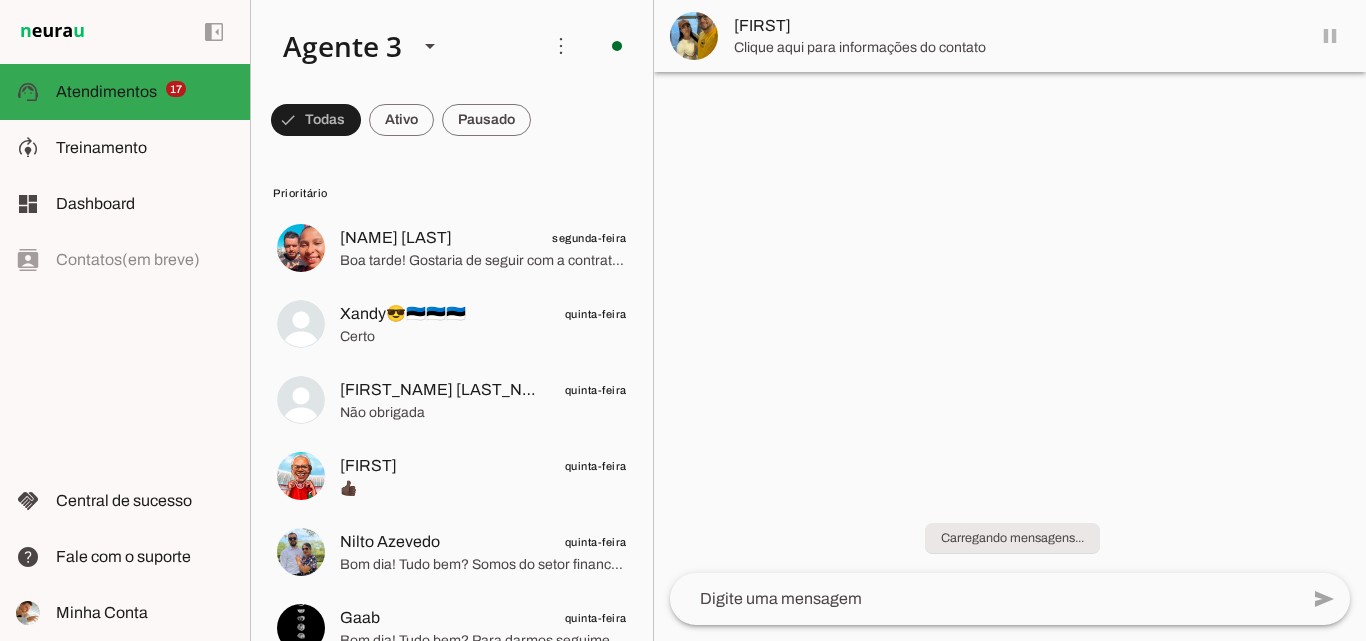 click on "[FIRST]" at bounding box center (1010, 36) 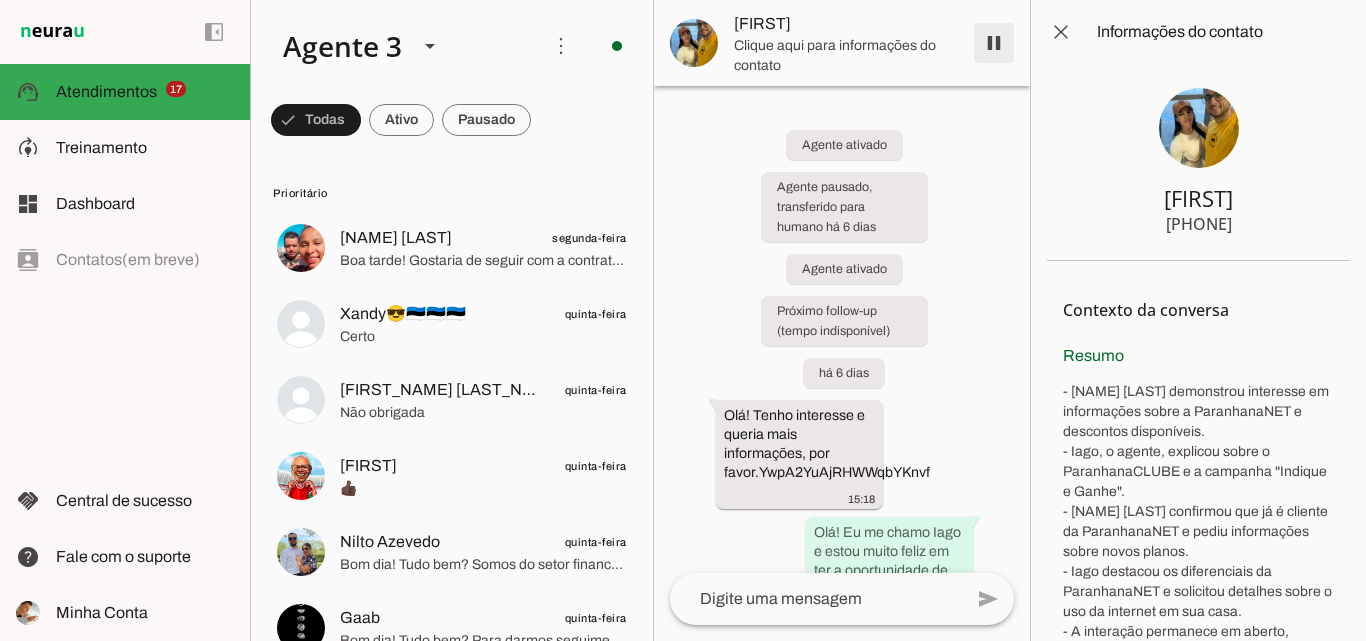 click at bounding box center (994, 43) 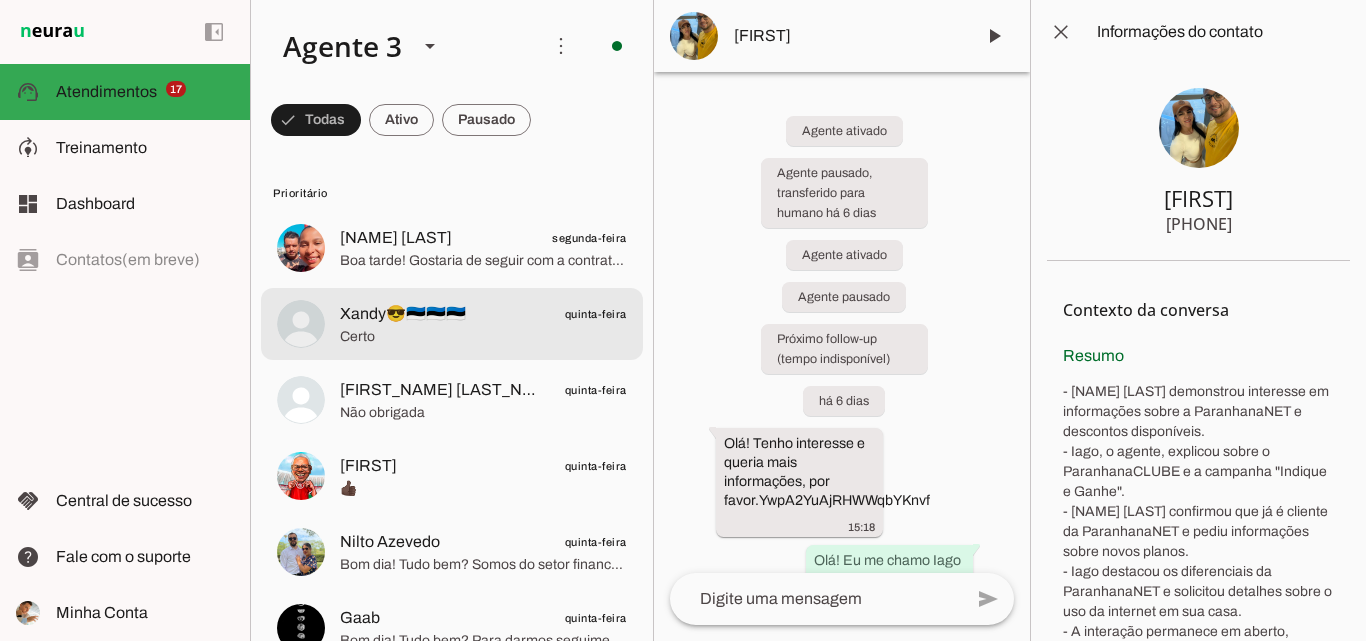 click on "Certo" 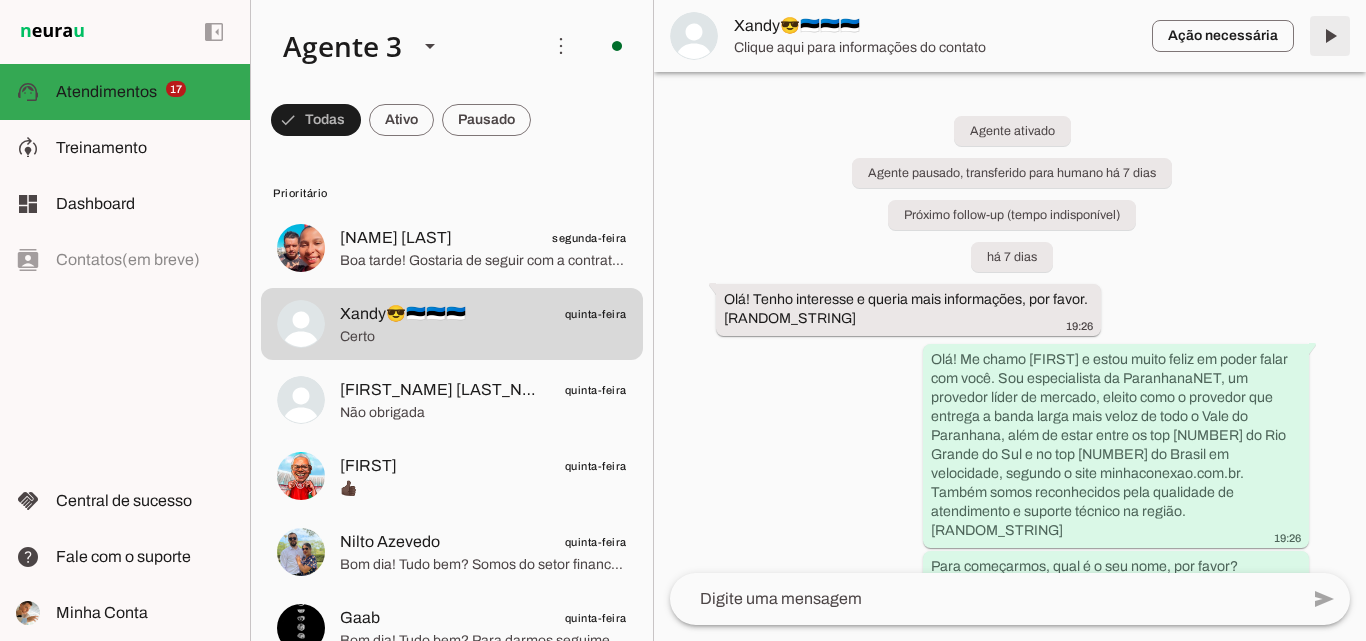 click at bounding box center [1330, 36] 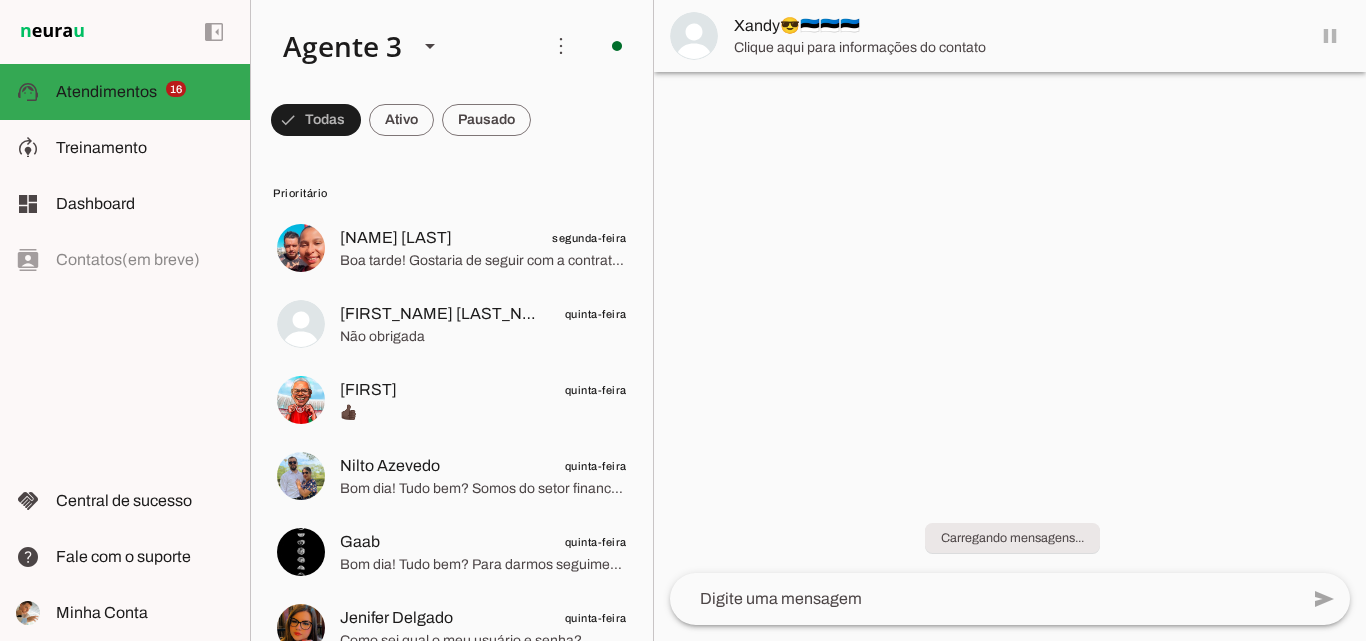 click on "Xandy😎🇪🇪🇪🇪🇪🇪" at bounding box center (1010, 36) 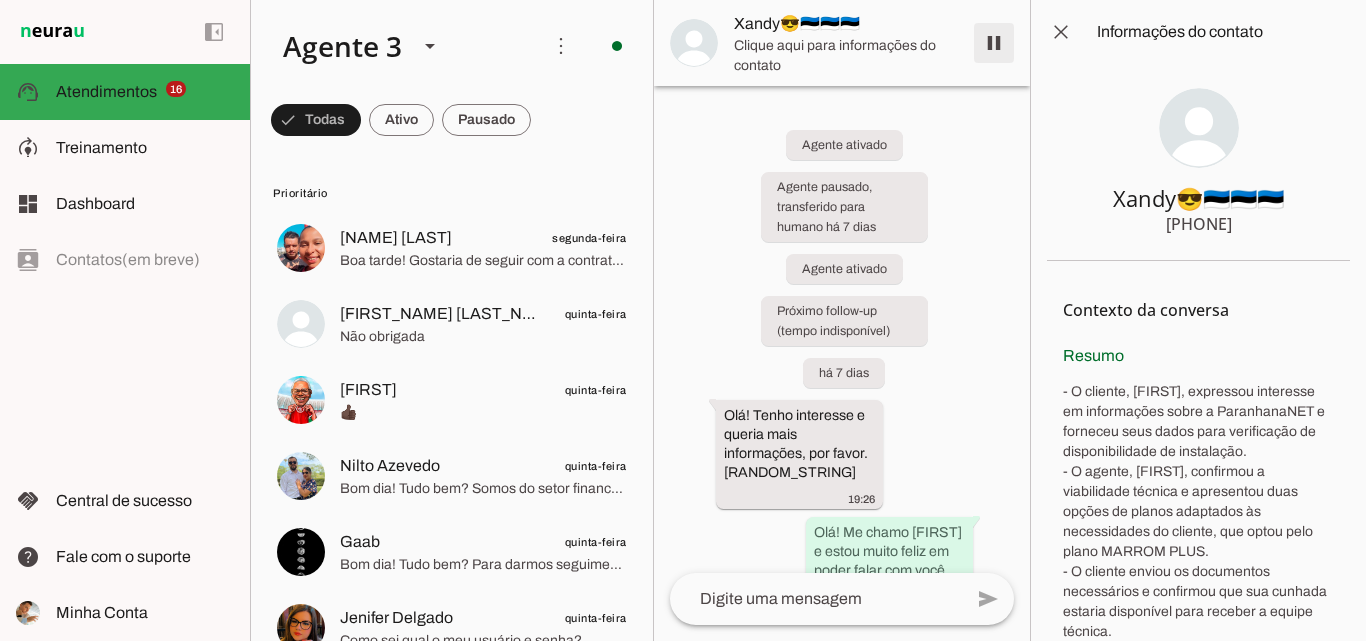 click at bounding box center [994, 43] 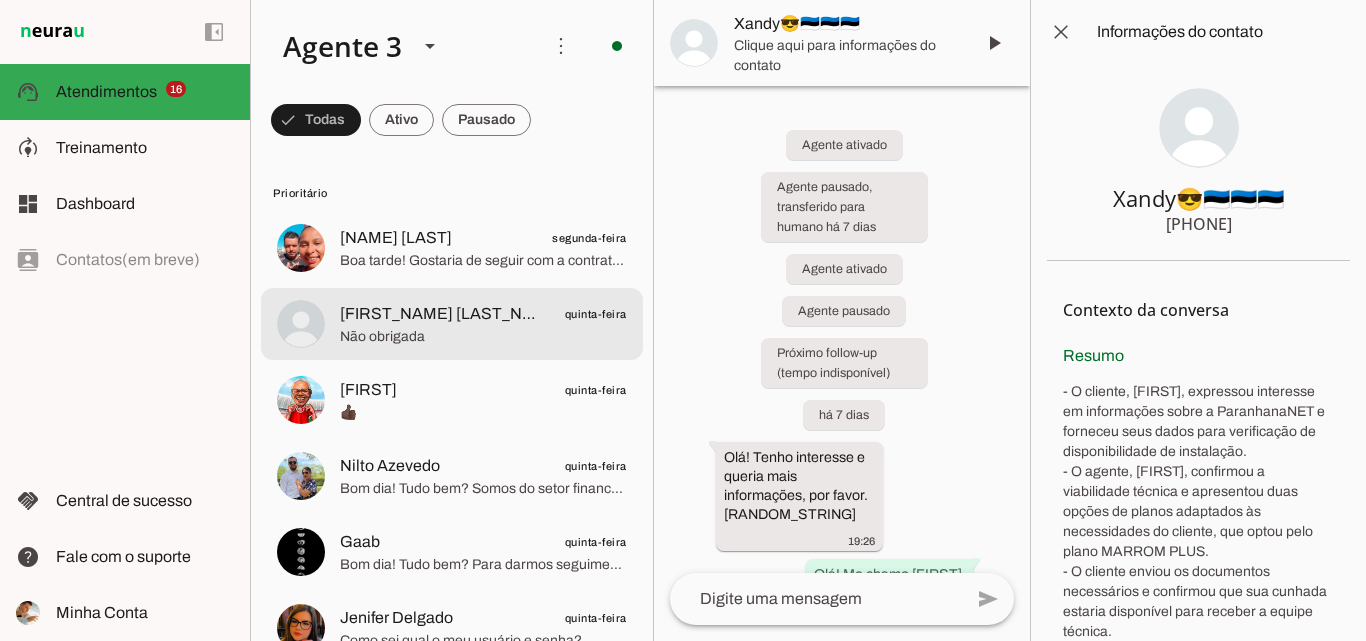click on "[NAME]
[DAY]
Não obrigada" at bounding box center (452, 248) 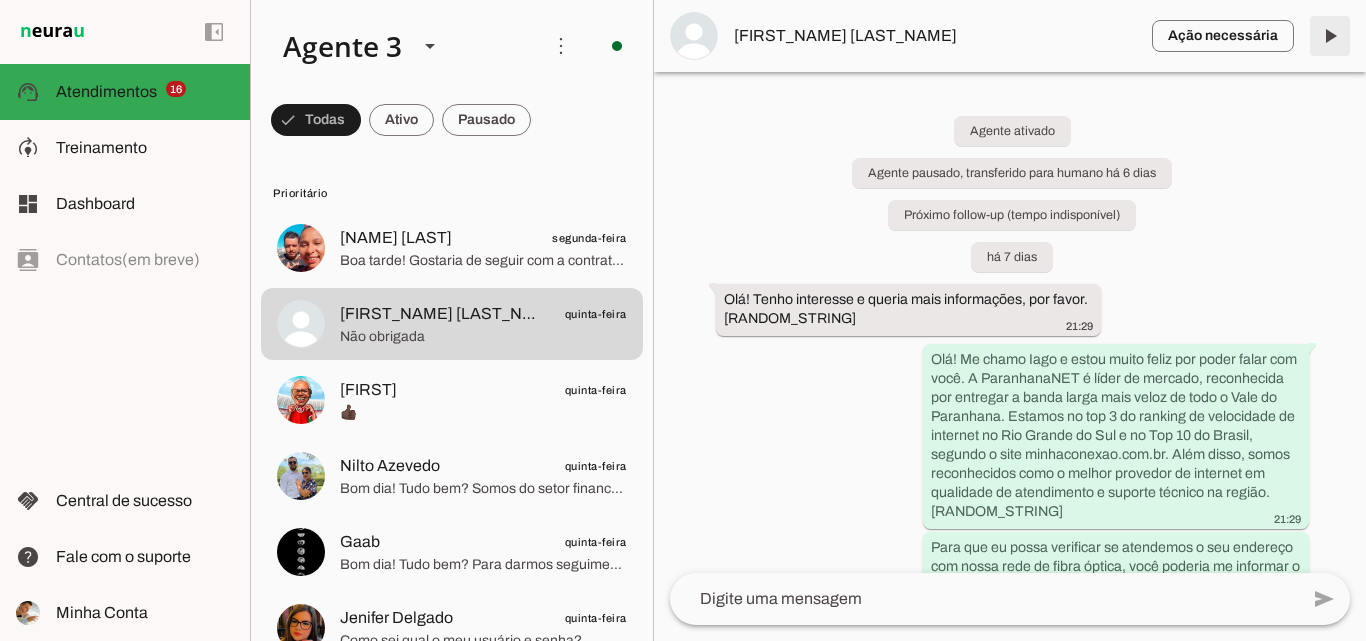 click at bounding box center [1330, 36] 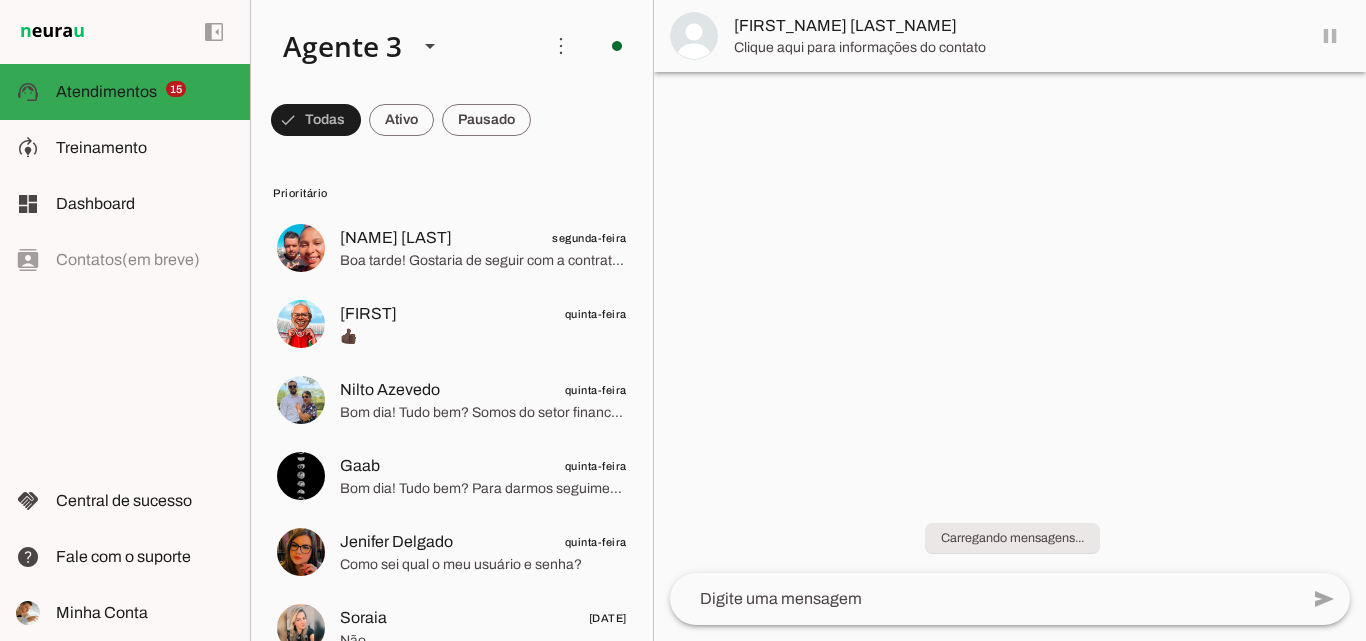 click on "[FIRST_NAME] [LAST_NAME]" at bounding box center [1010, 36] 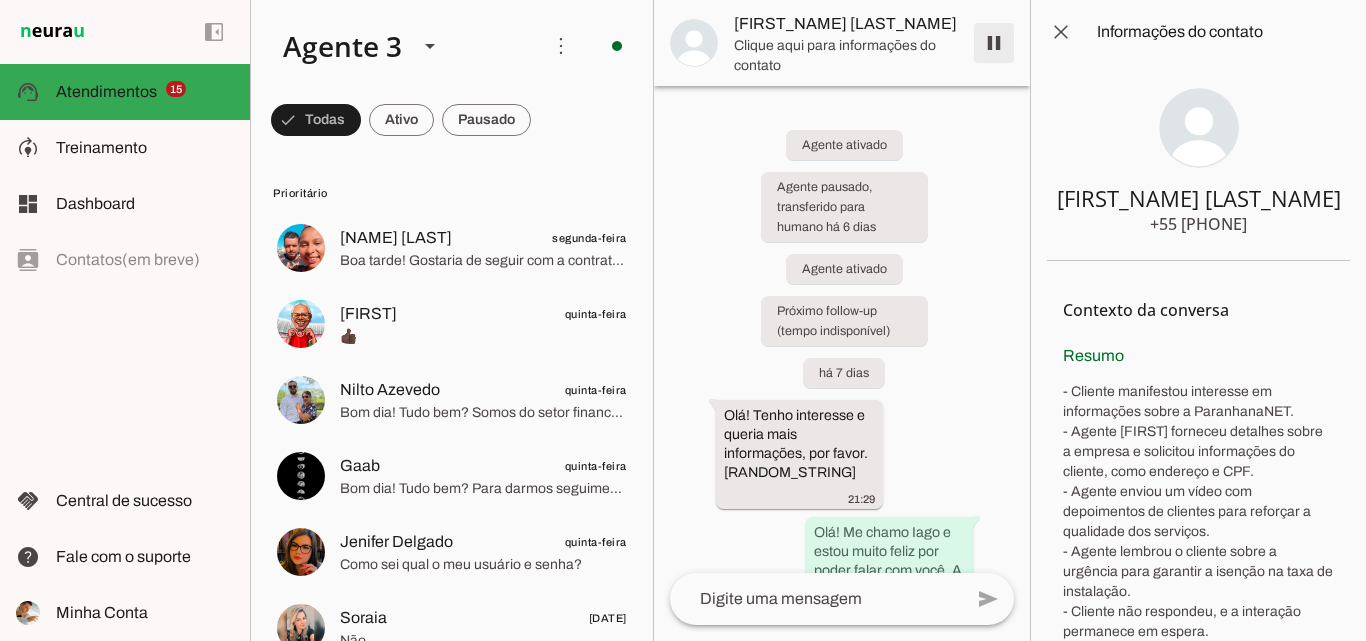 click at bounding box center (994, 43) 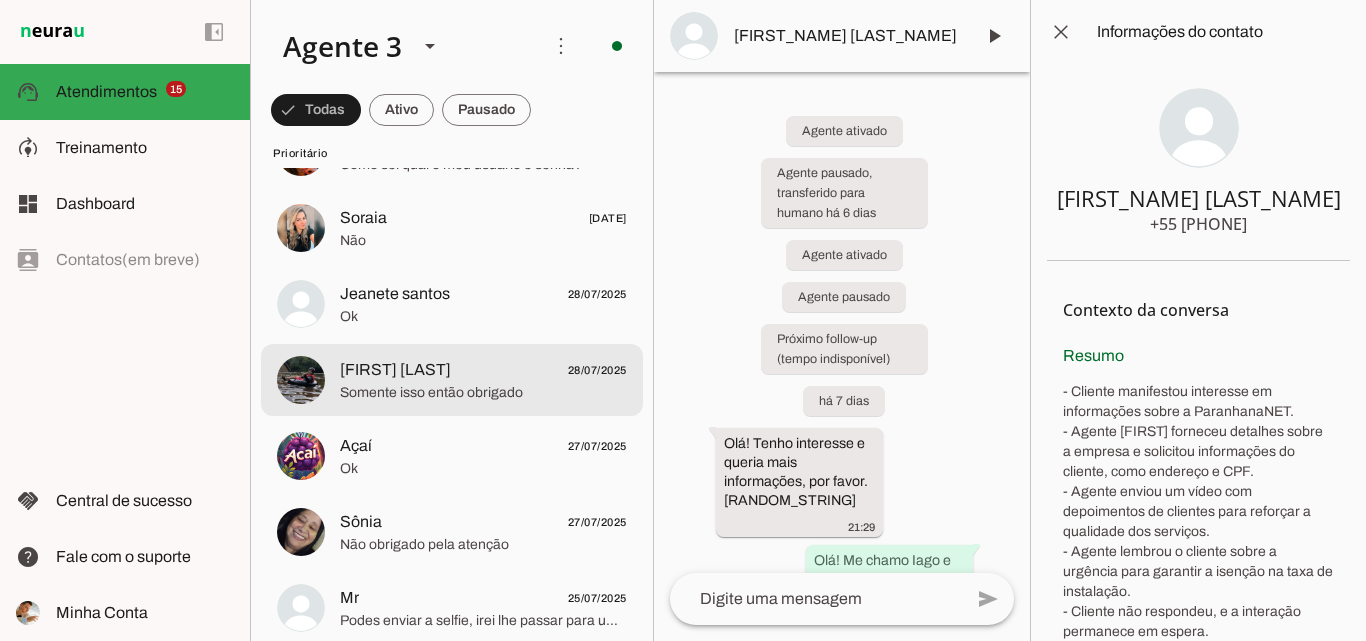 scroll, scrollTop: 0, scrollLeft: 0, axis: both 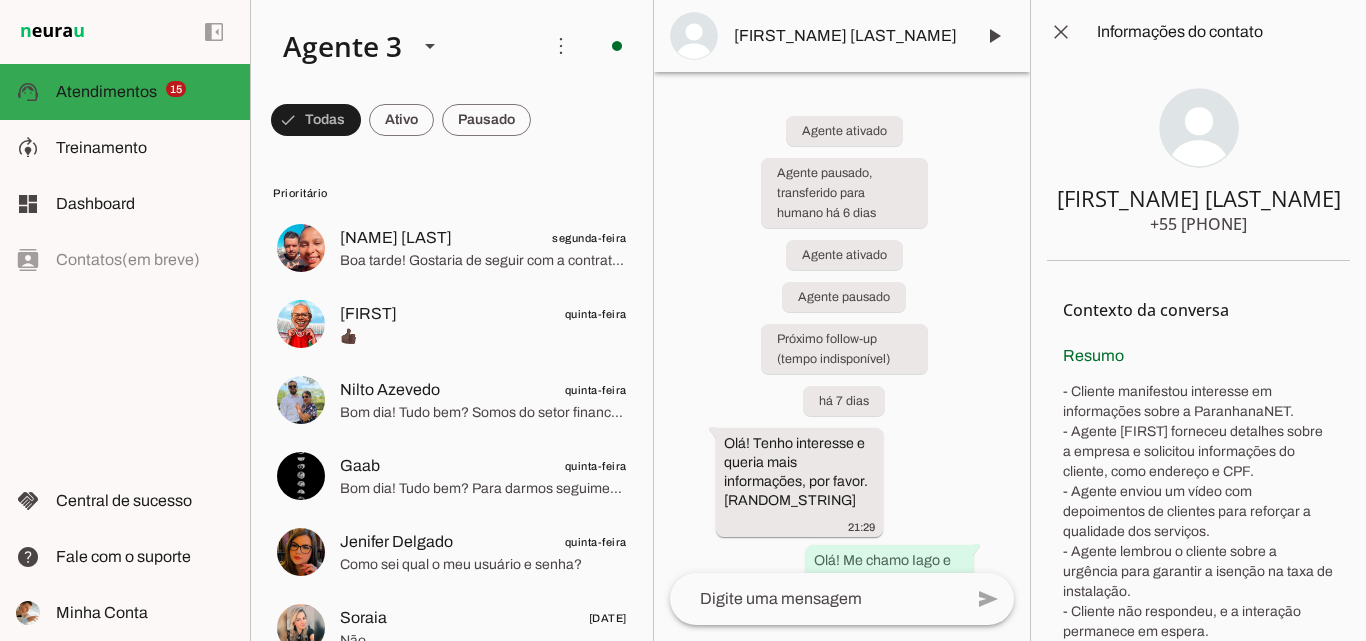 click on "Daicon Oliveira
segunda-feira
Boa tarde! Gostaria de seguir com a contratação?
Hiparcos
quinta-feira
👍🏿
Nilto Azevedo
quinta-feira
Bom dia! Tudo bem?
Somos do setor financeiro, e para darmos seguimento ao seu atendimento, seria necessária uma foto do comprovante de endereço, uma foto do documento frente e verso, e uma selfie segurando o documento ao lado do rosto.
Gaab
quinta-feira
Jenifer Delgado" 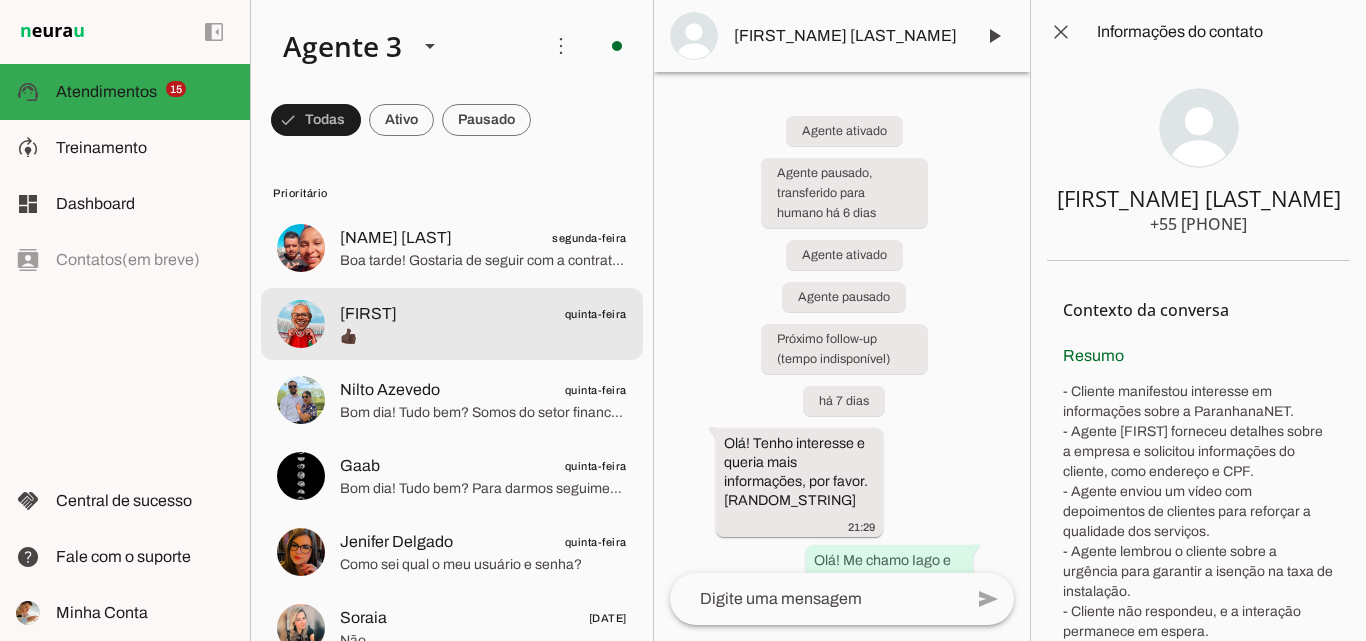 click on "👍🏿" 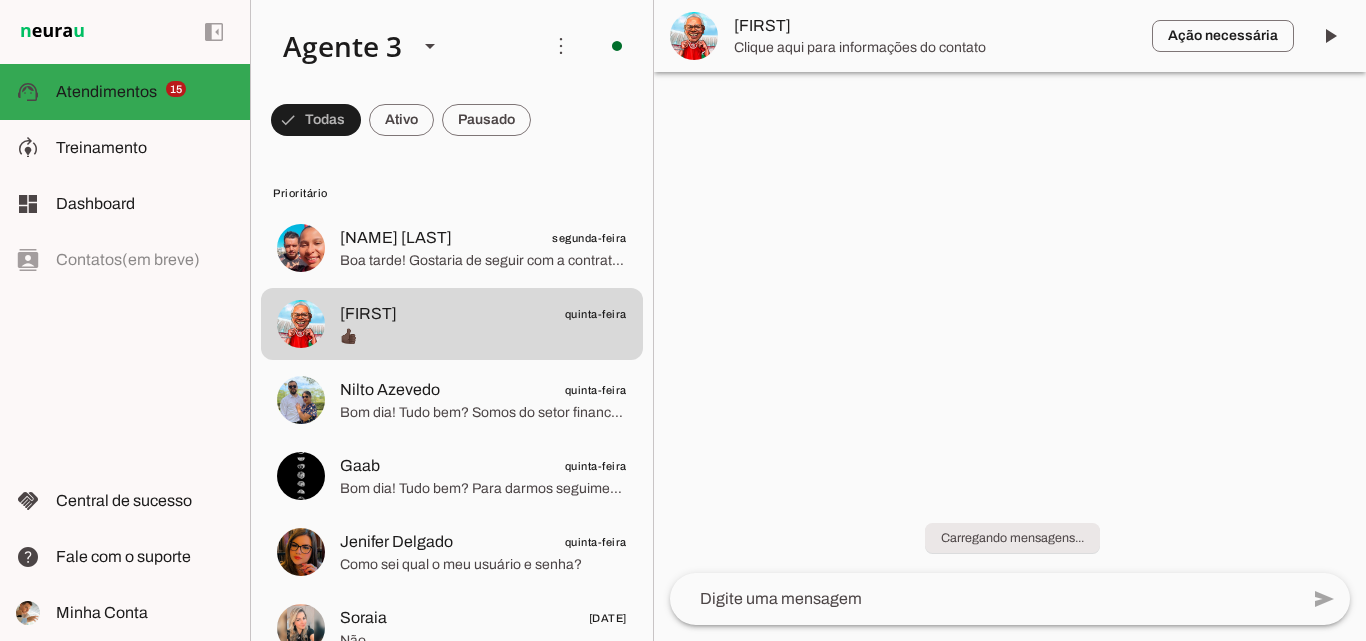 click on "Clique aqui para informações do contato" at bounding box center [935, 48] 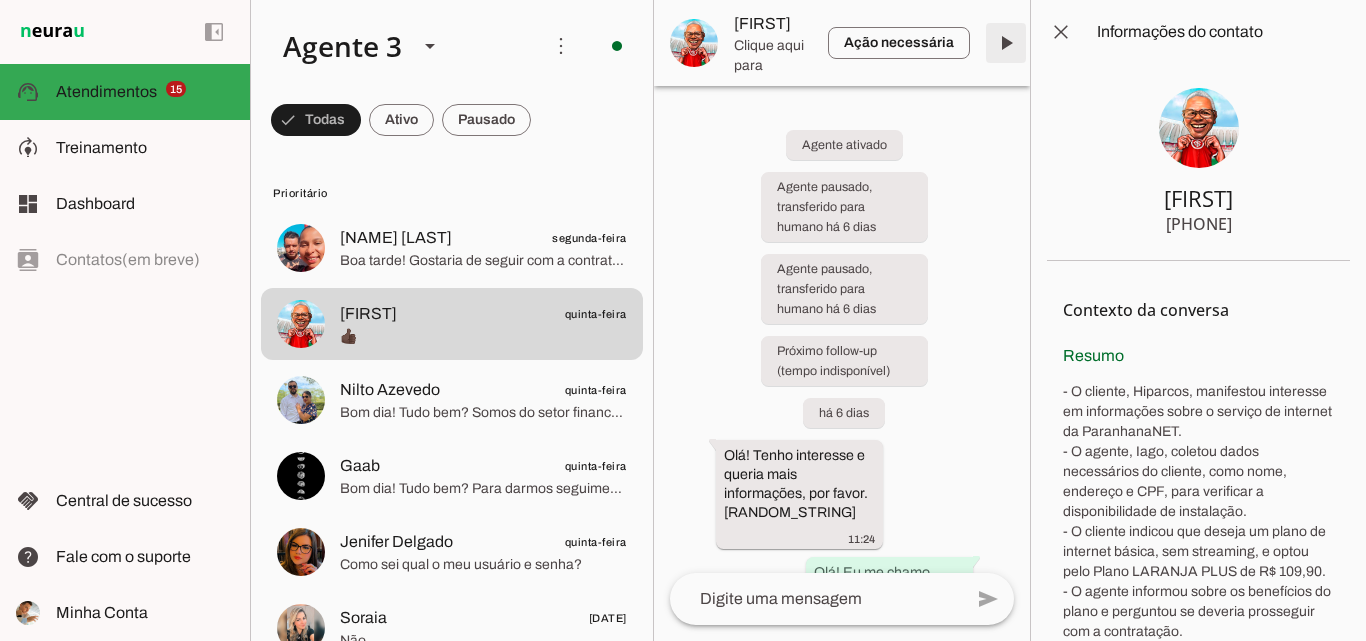 click at bounding box center (1006, 43) 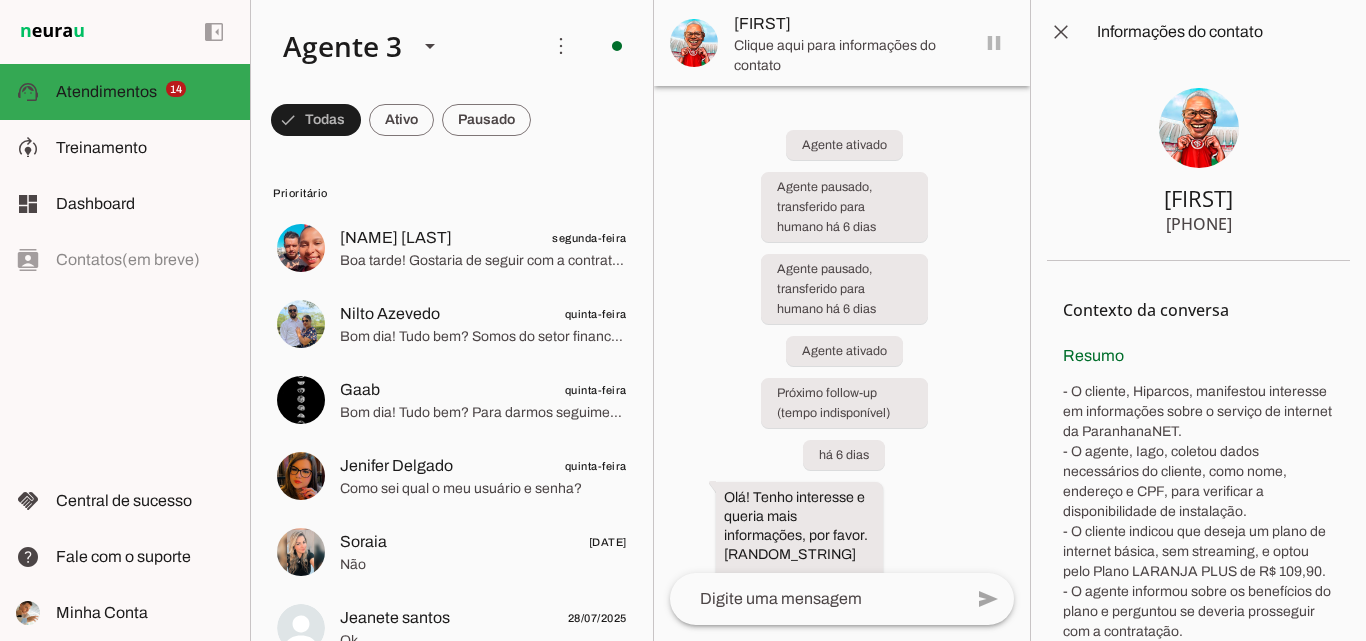 click on "[FIRST]" at bounding box center [842, 43] 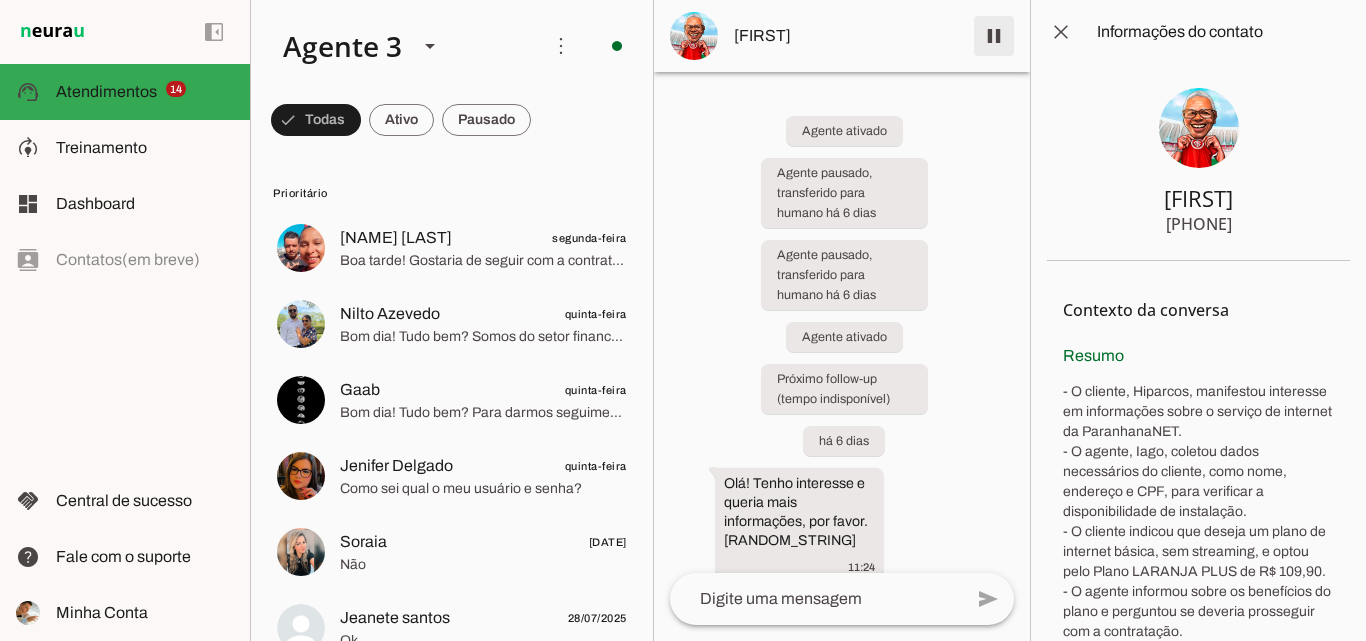 click at bounding box center (994, 36) 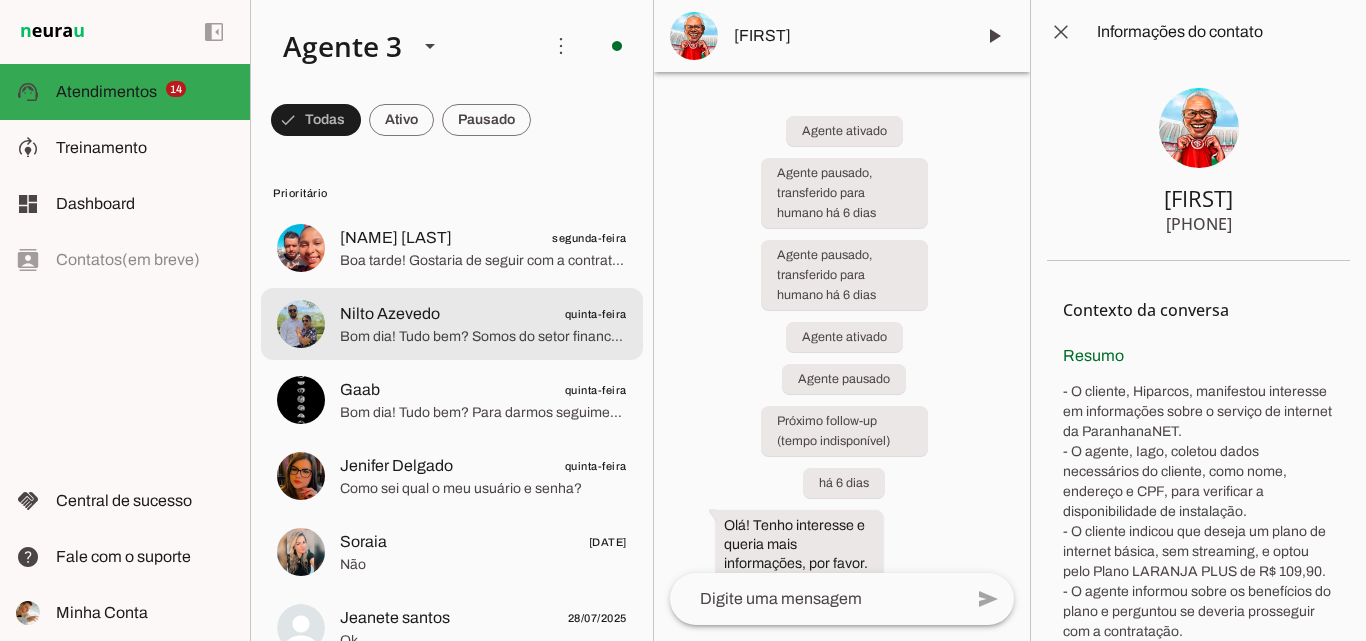 click on "[FIRST] [LAST]
[DAY]" 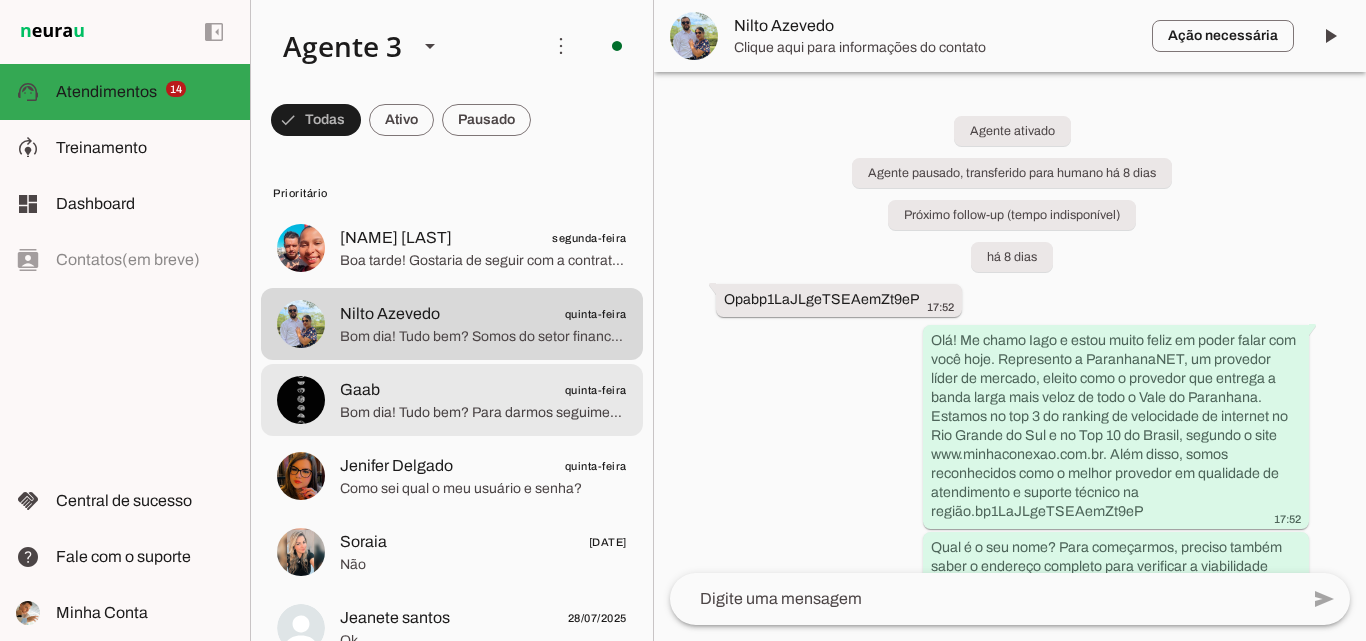 click on "Bom dia! Tudo bem?
Para darmos seguimento a contratação, seria necessária uma foto do documento frente e verso, uma selfie segurando o documento ao lado do rosto e uma foto do comprovante de residência." 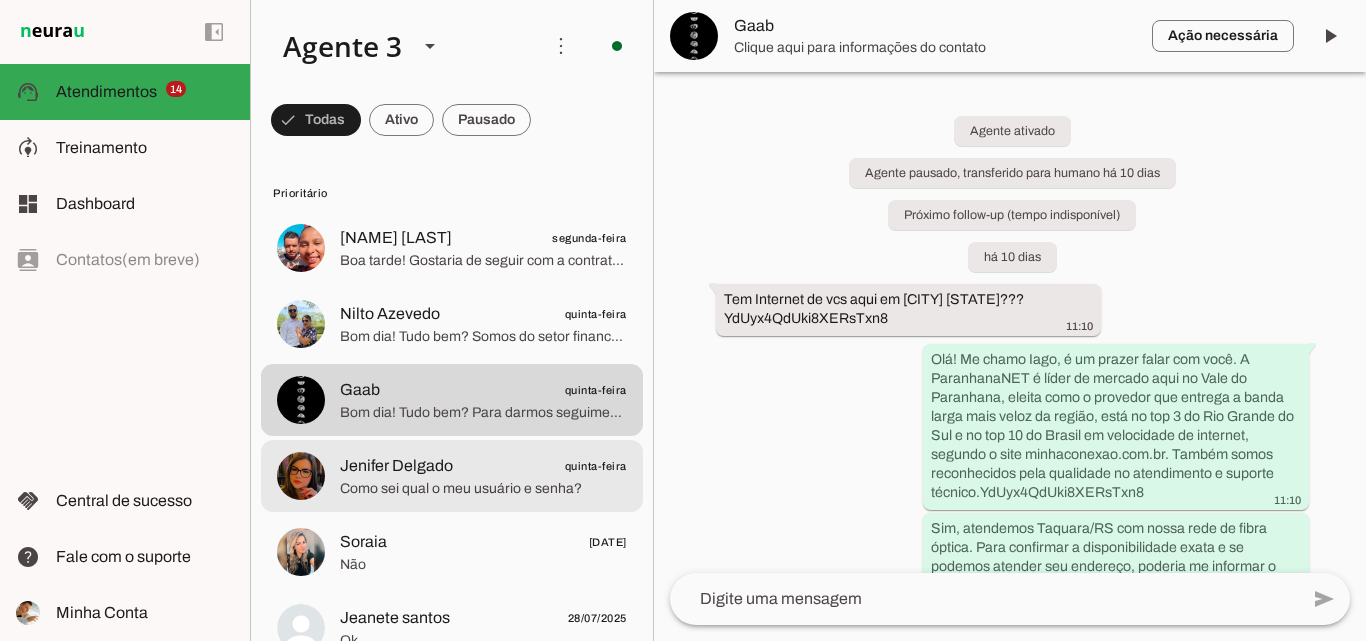 click on "quinta-feira" 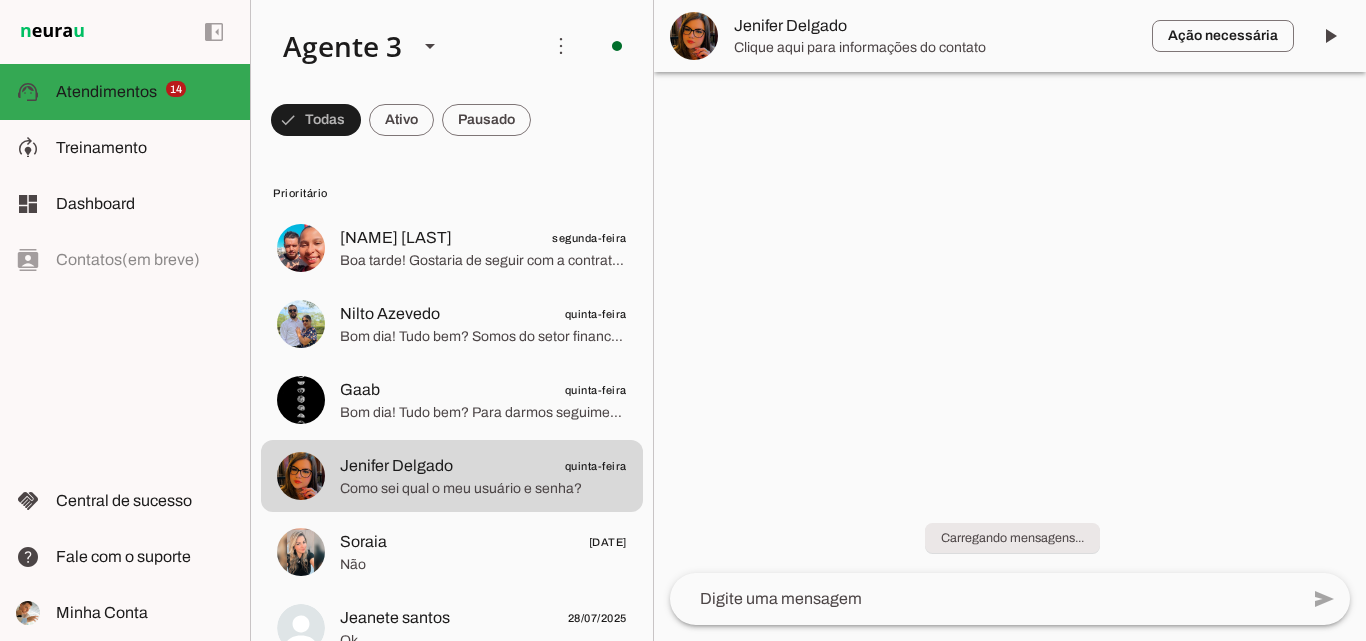 click on "Clique aqui para informações do contato" at bounding box center [935, 48] 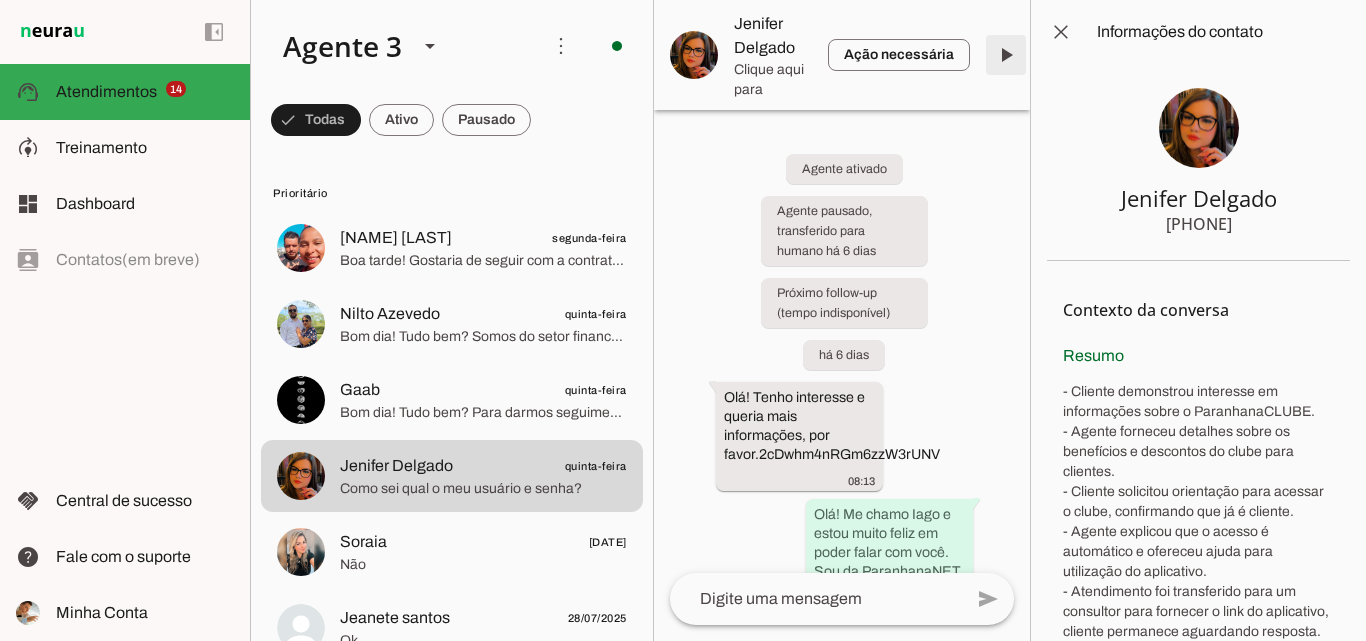 click at bounding box center (1006, 55) 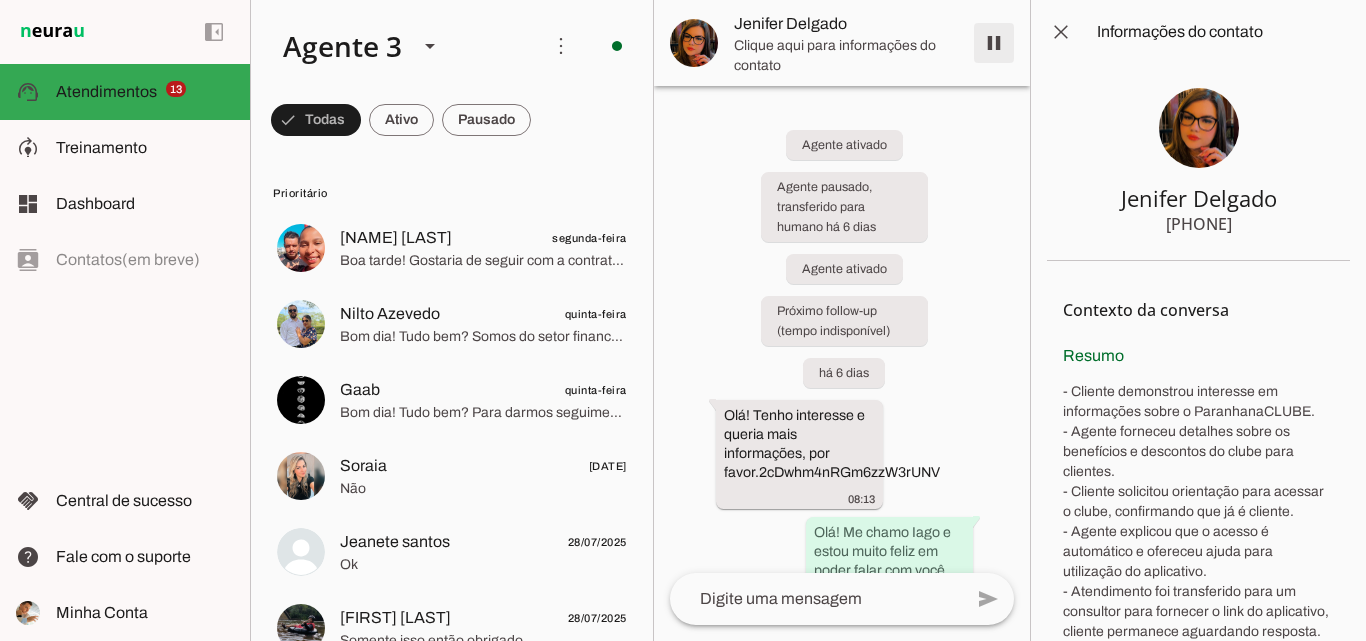 click at bounding box center (994, 43) 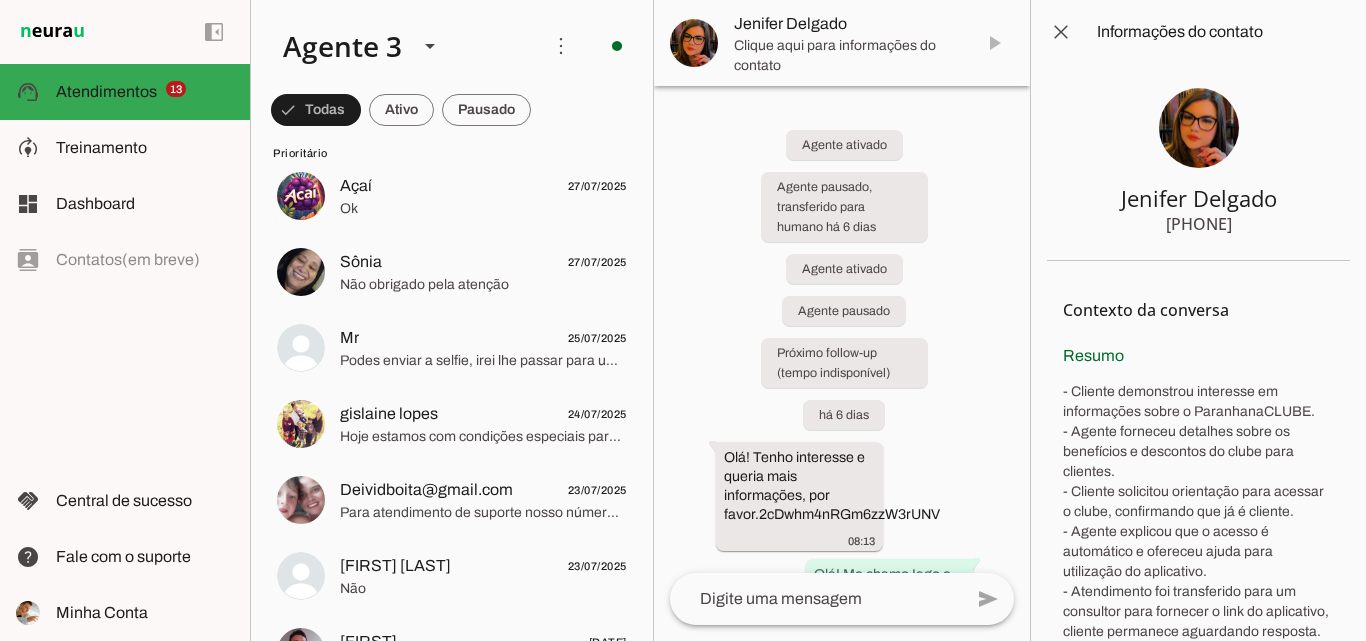 scroll, scrollTop: 700, scrollLeft: 0, axis: vertical 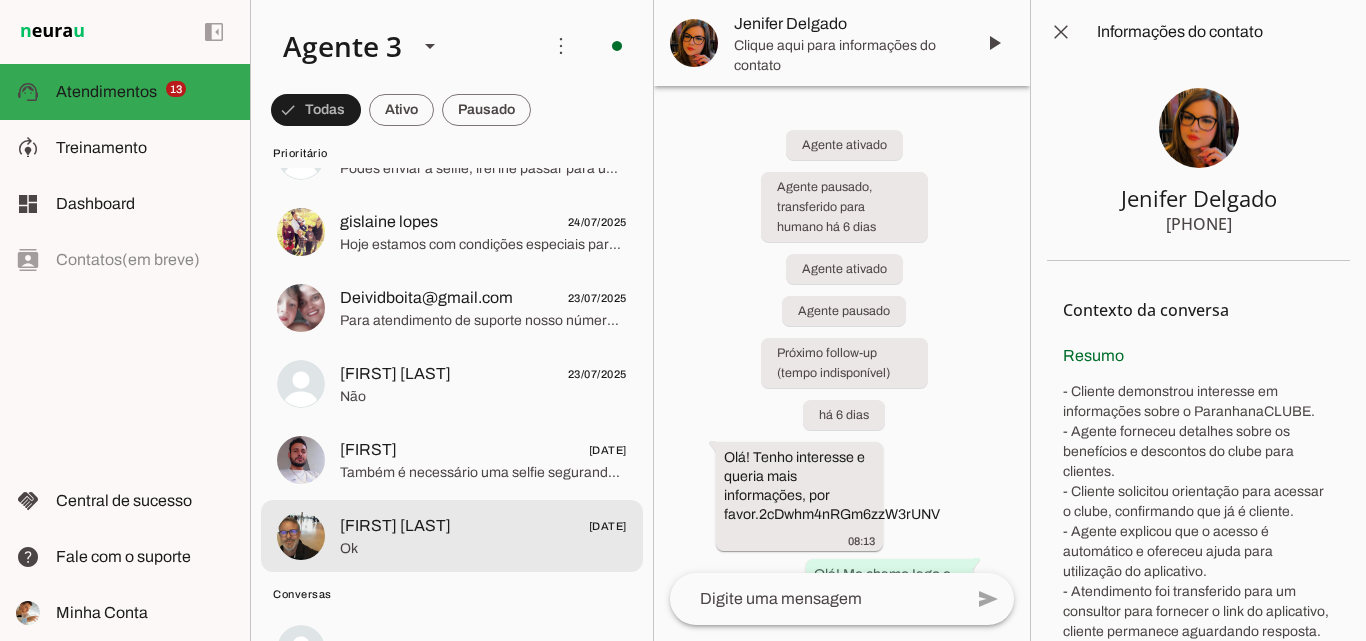 click on "[FIRST] [LAST]
[DATE]
Também é necessário uma selfie segurando o documento ao lado do rosto." 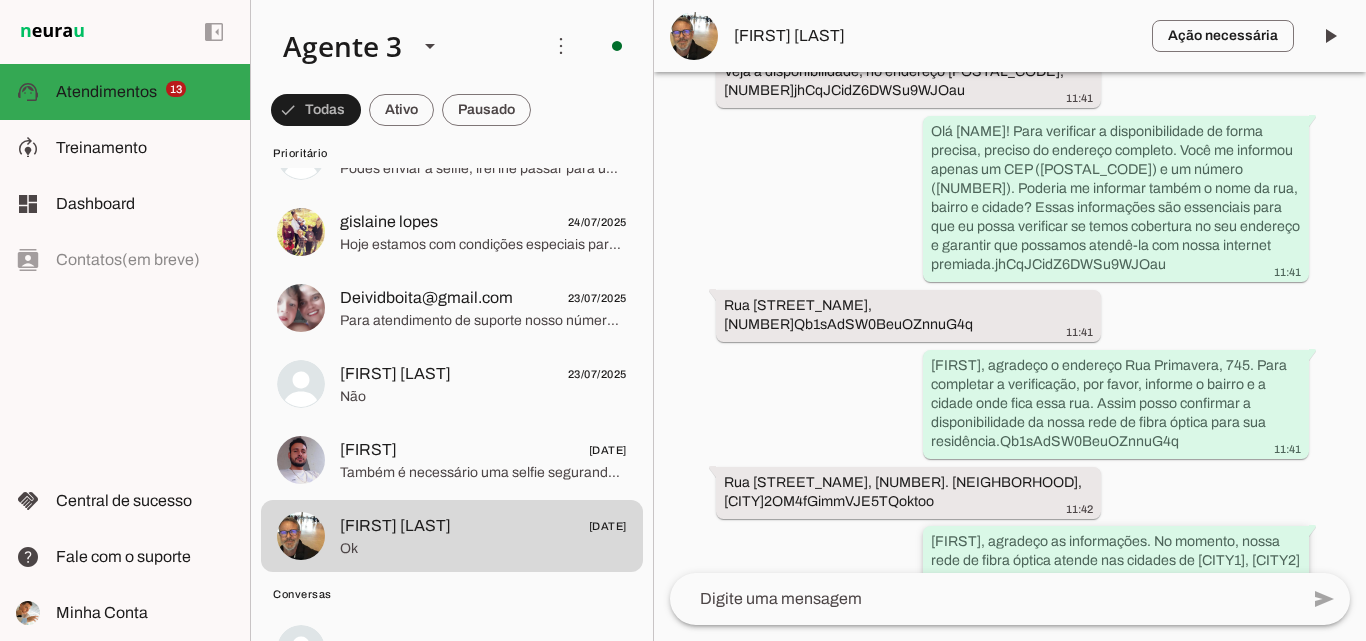 scroll, scrollTop: 680, scrollLeft: 0, axis: vertical 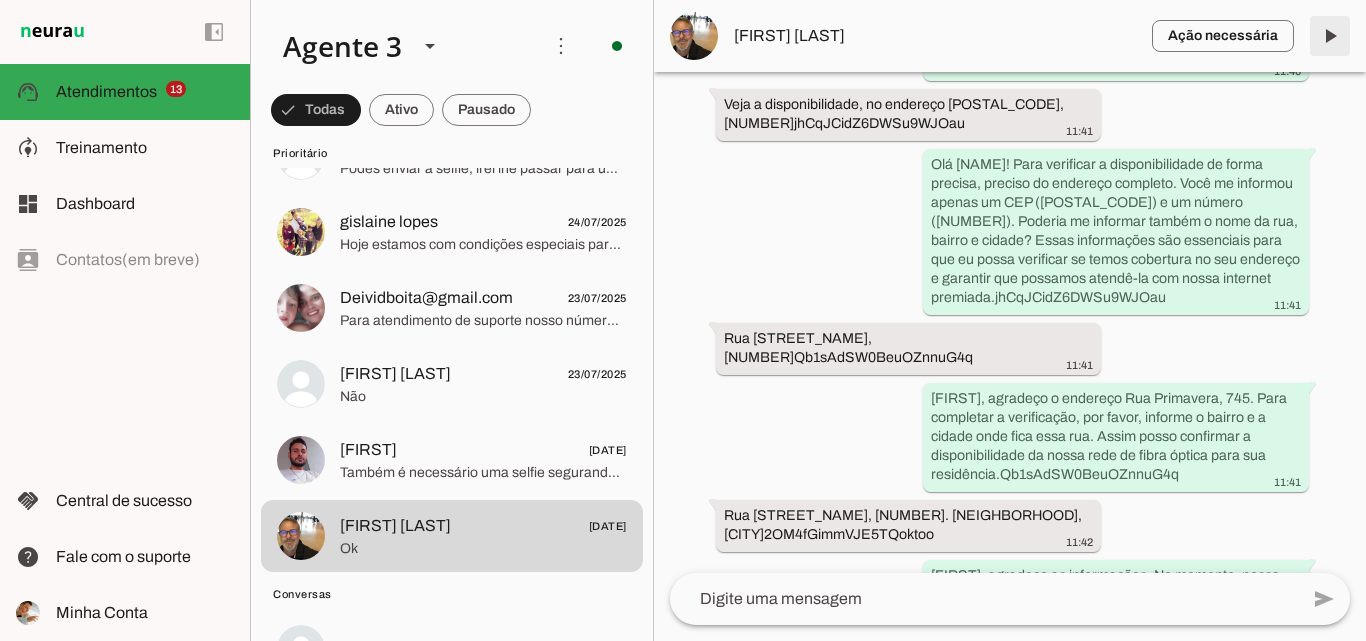 click at bounding box center (1330, 36) 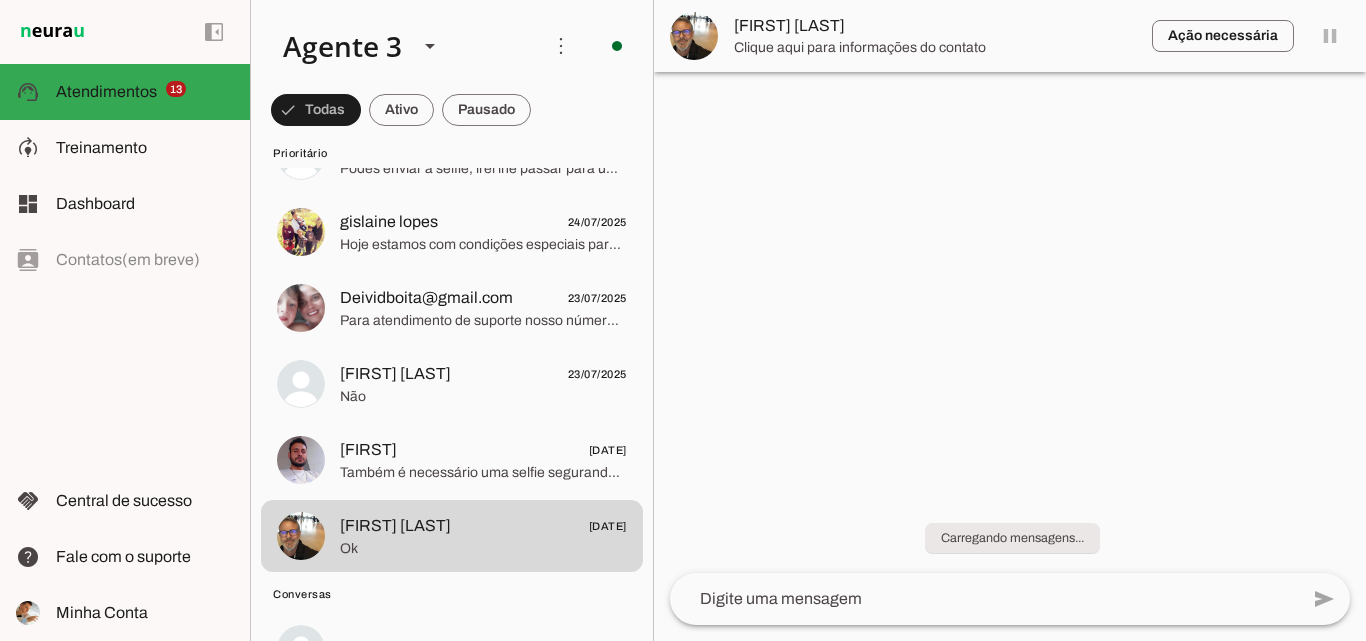 scroll, scrollTop: 0, scrollLeft: 0, axis: both 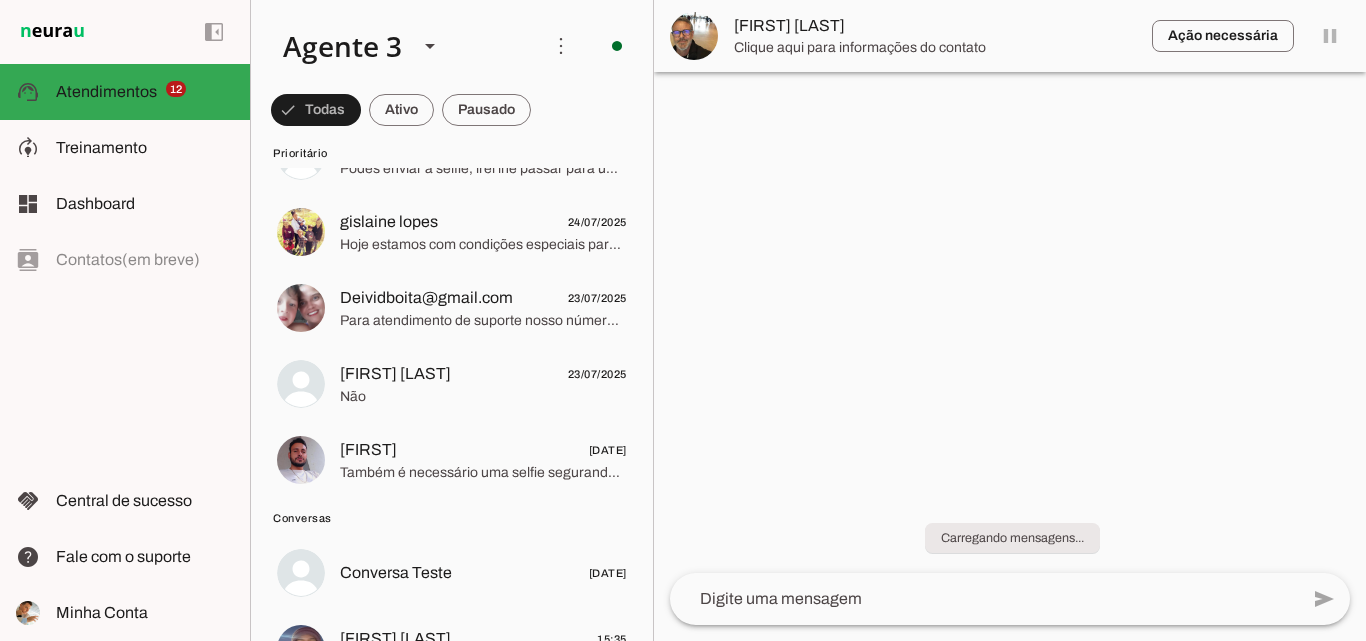 click on "Ação necessária
O Agente detectou que uma ação humana é necessária, resolva a
questão com o seu cliente nesta conversa.
Após resolver, aperte o botão com o ícone "Play" ao lado, para o
Agente retomar as atividades na conversa.
[FIRST] [LAST]" at bounding box center (1010, 36) 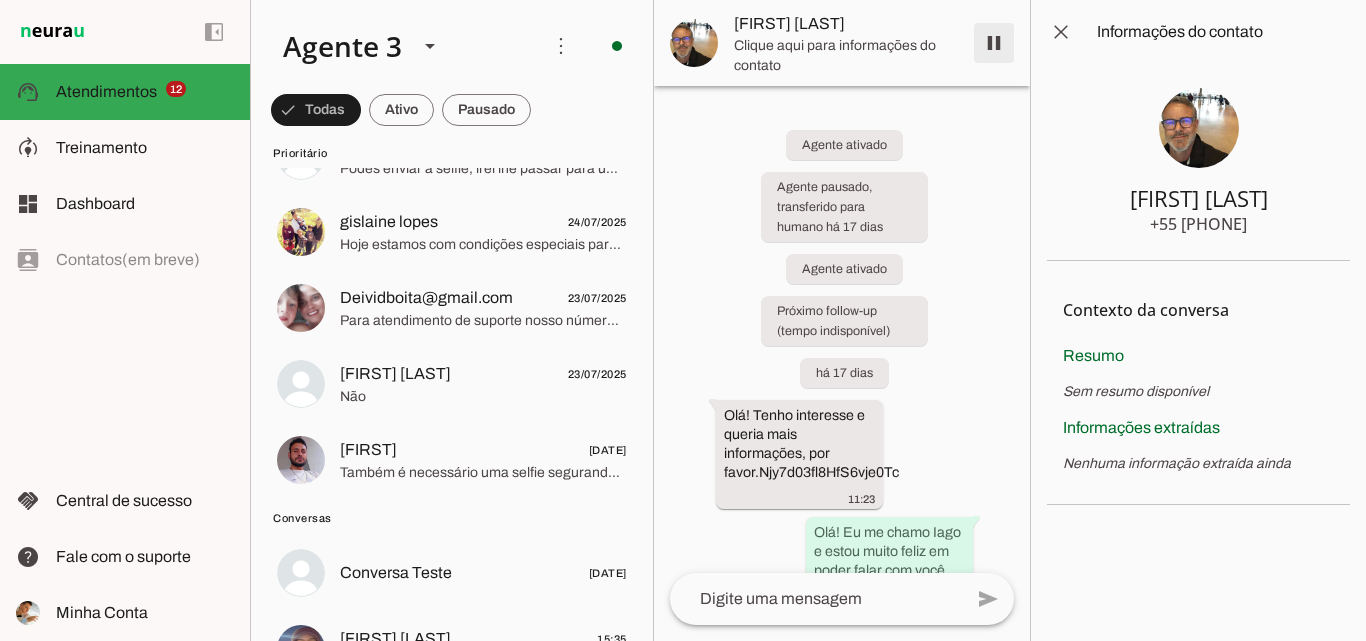 click at bounding box center (994, 43) 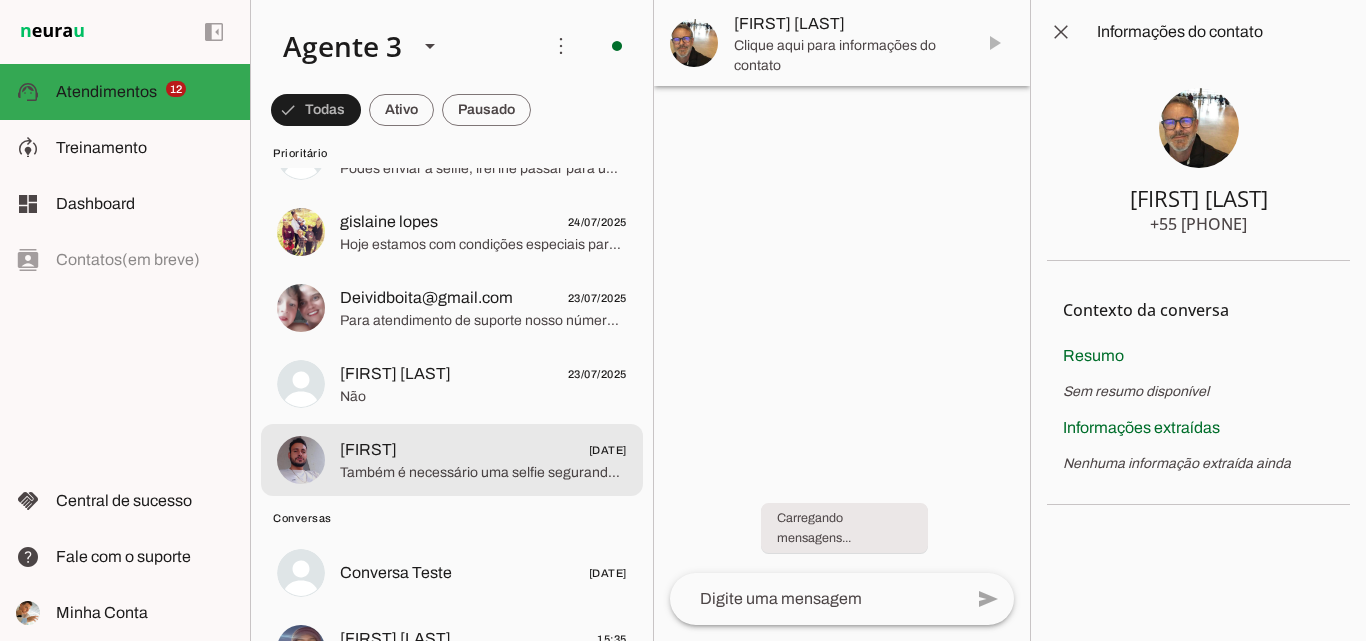 click on "[FIRST]
[DATE]" 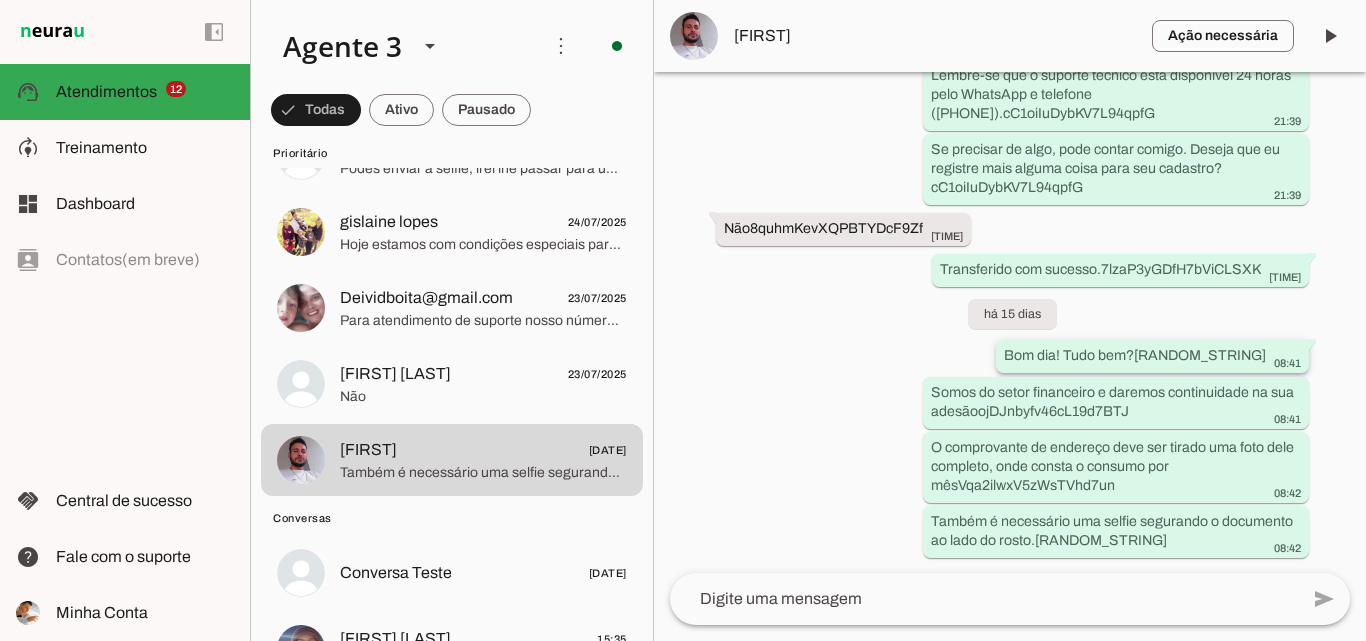scroll, scrollTop: 8049, scrollLeft: 0, axis: vertical 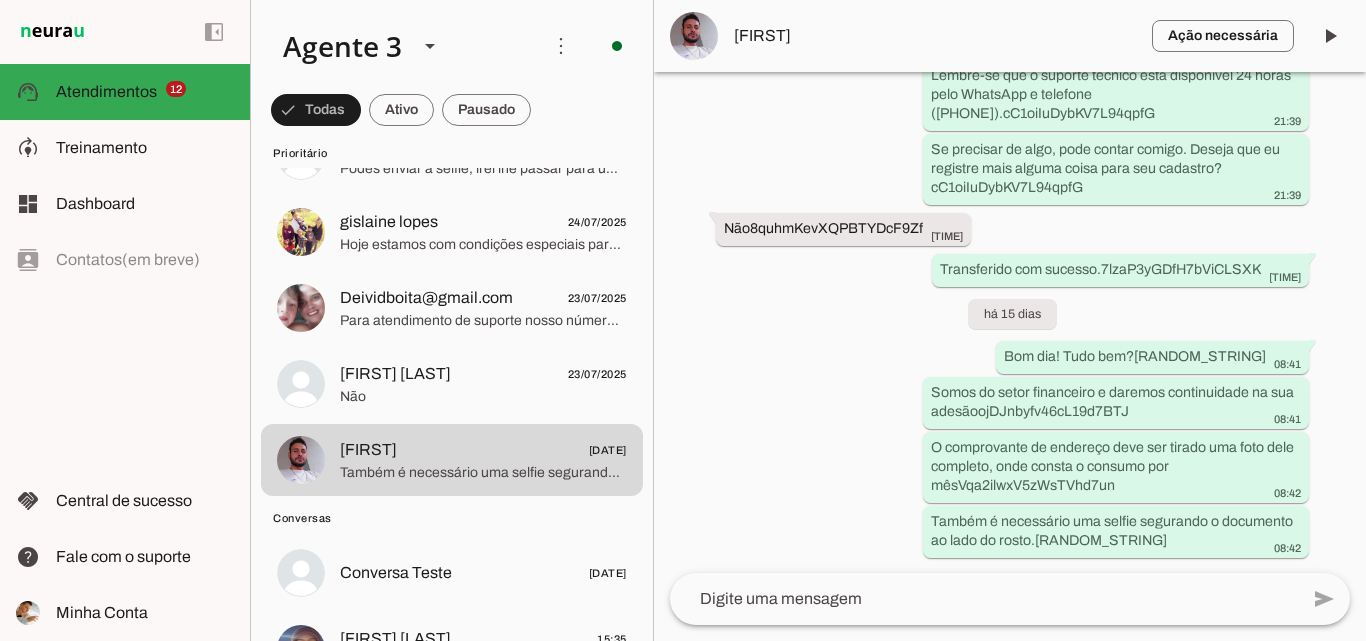 click on "Ação necessária
O Agente detectou que uma ação humana é necessária, resolva a
questão com o seu cliente nesta conversa.
Após resolver, aperte o botão com o ícone "Play" ao lado, para o
Agente retomar as atividades na conversa.
[FIRST]" at bounding box center [1010, 36] 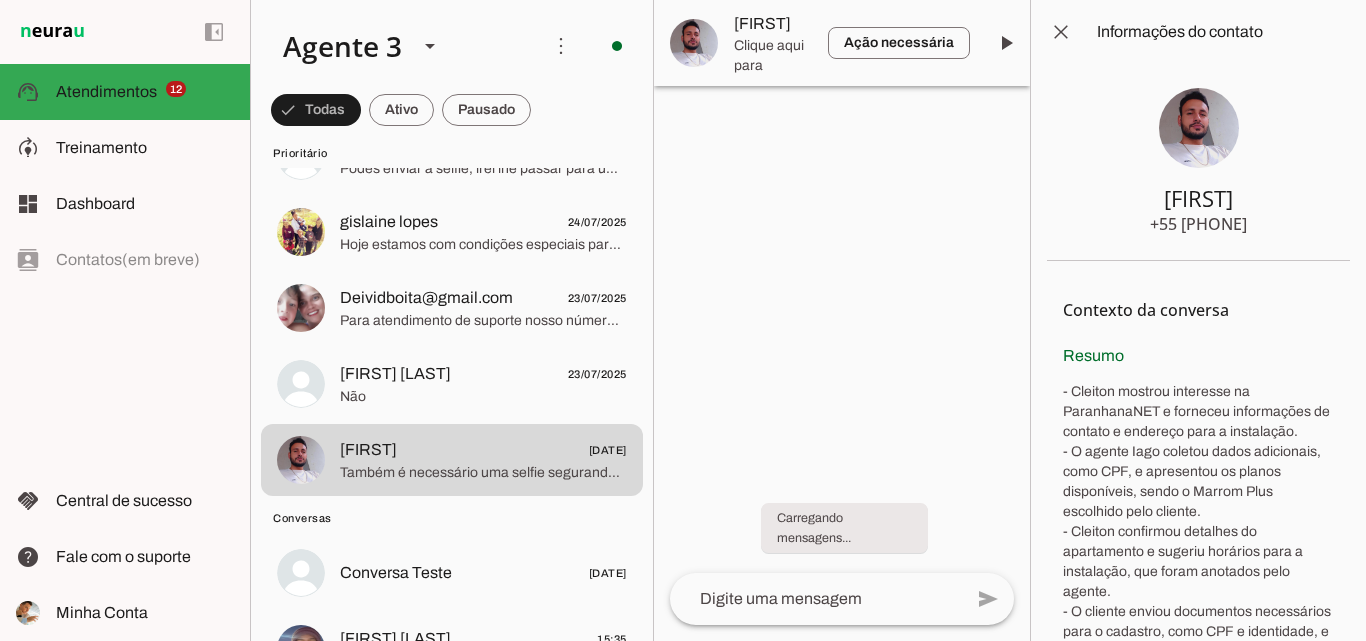 scroll, scrollTop: 0, scrollLeft: 0, axis: both 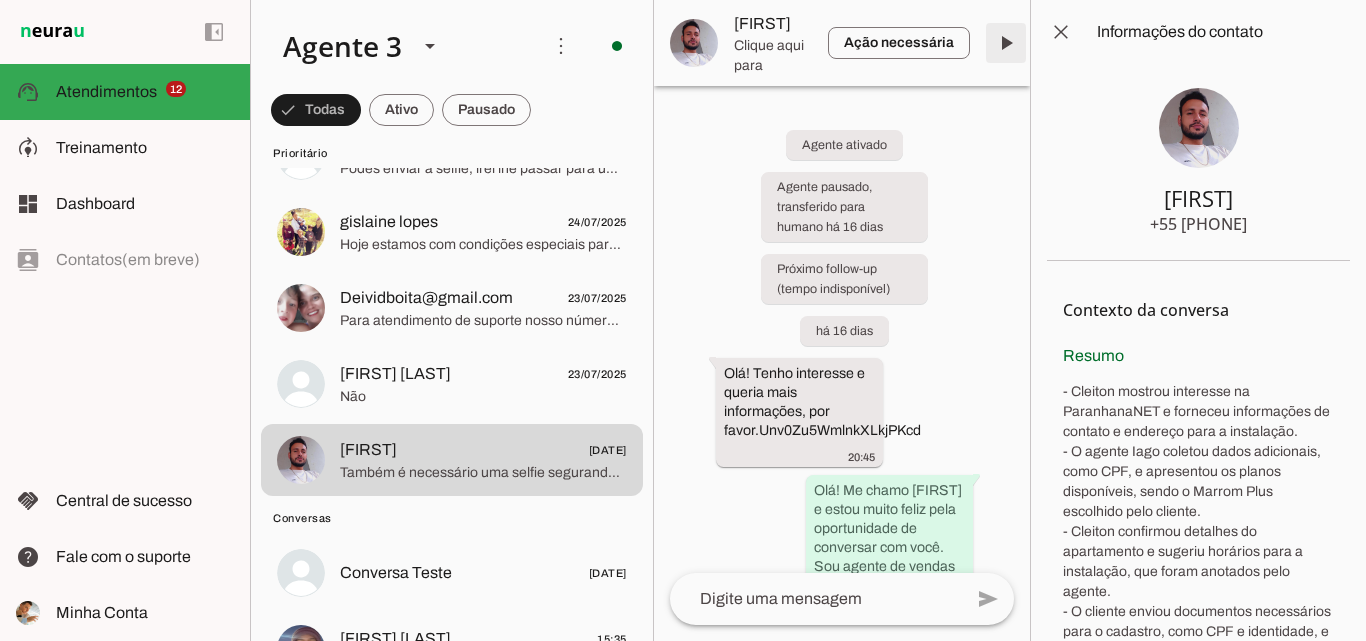 click at bounding box center (1006, 43) 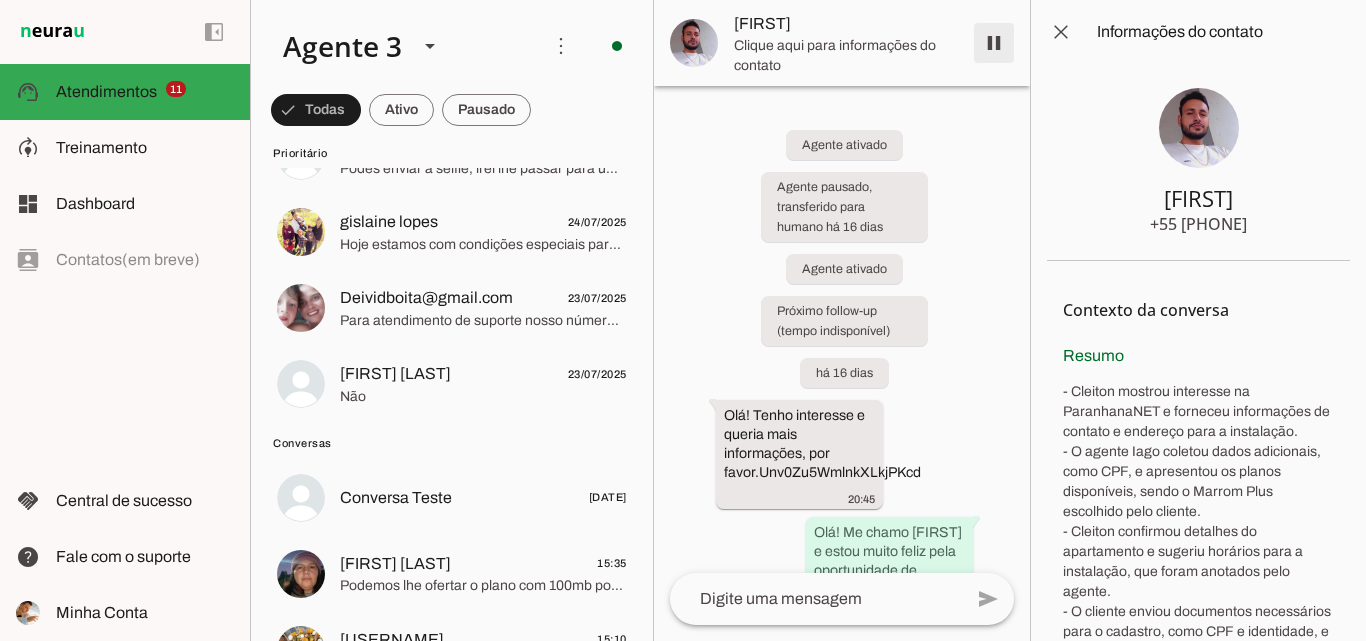 click at bounding box center [994, 43] 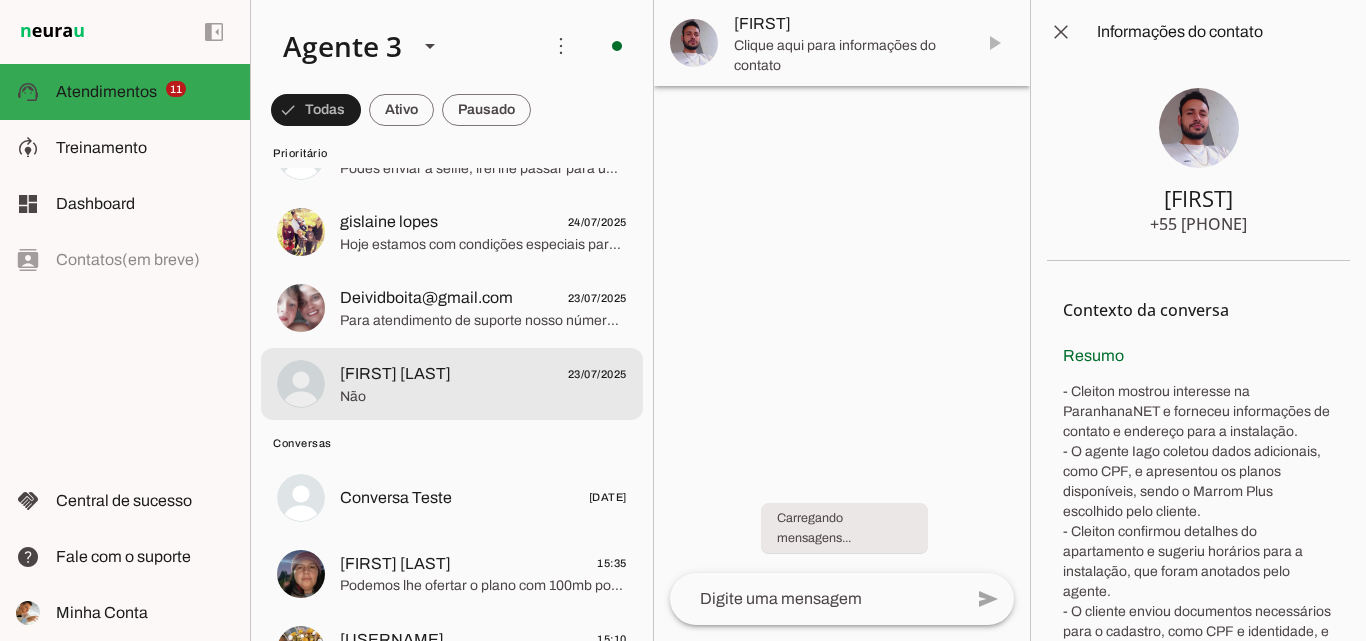 click on "[FIRST] [LAST]
[DATE]" 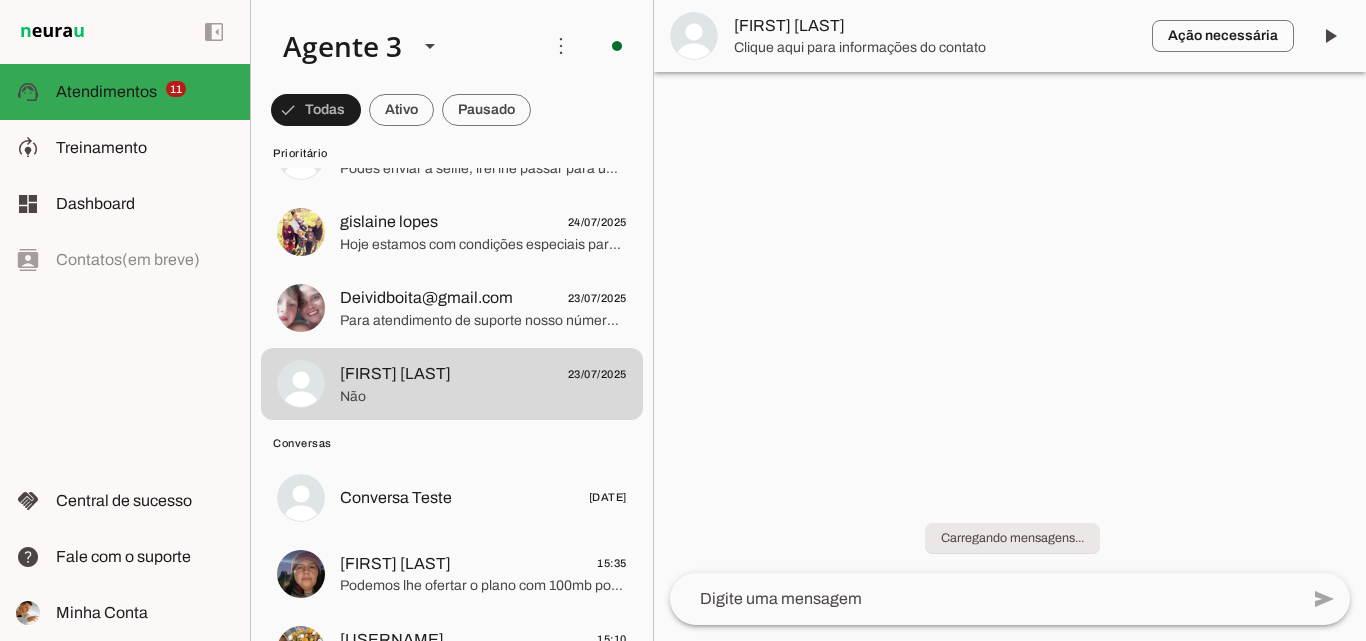 click on "[FIRST] [LAST]" at bounding box center (935, 26) 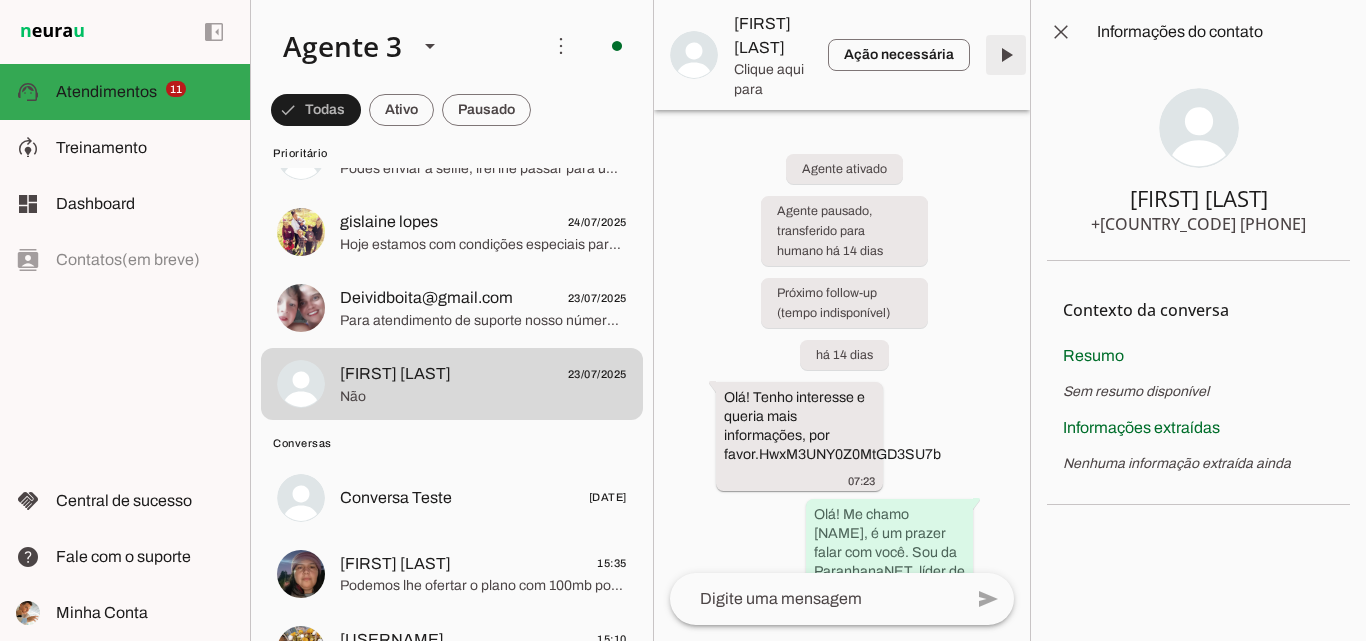 click at bounding box center (1006, 55) 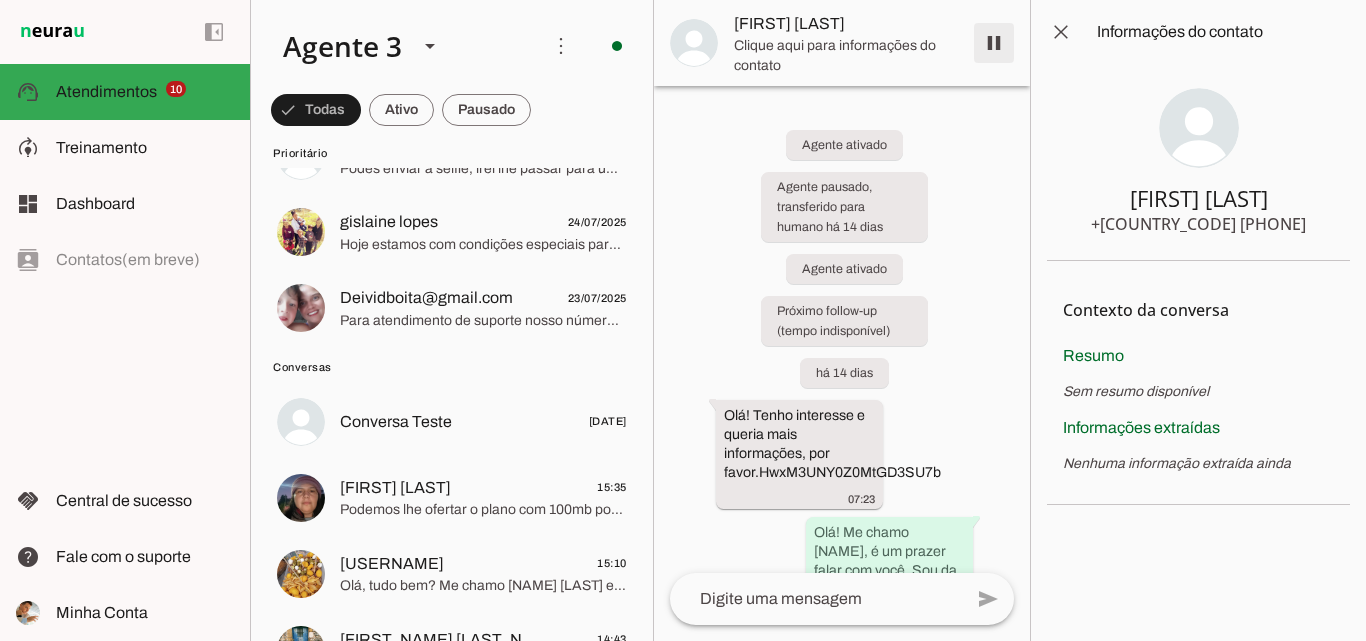 click at bounding box center [994, 43] 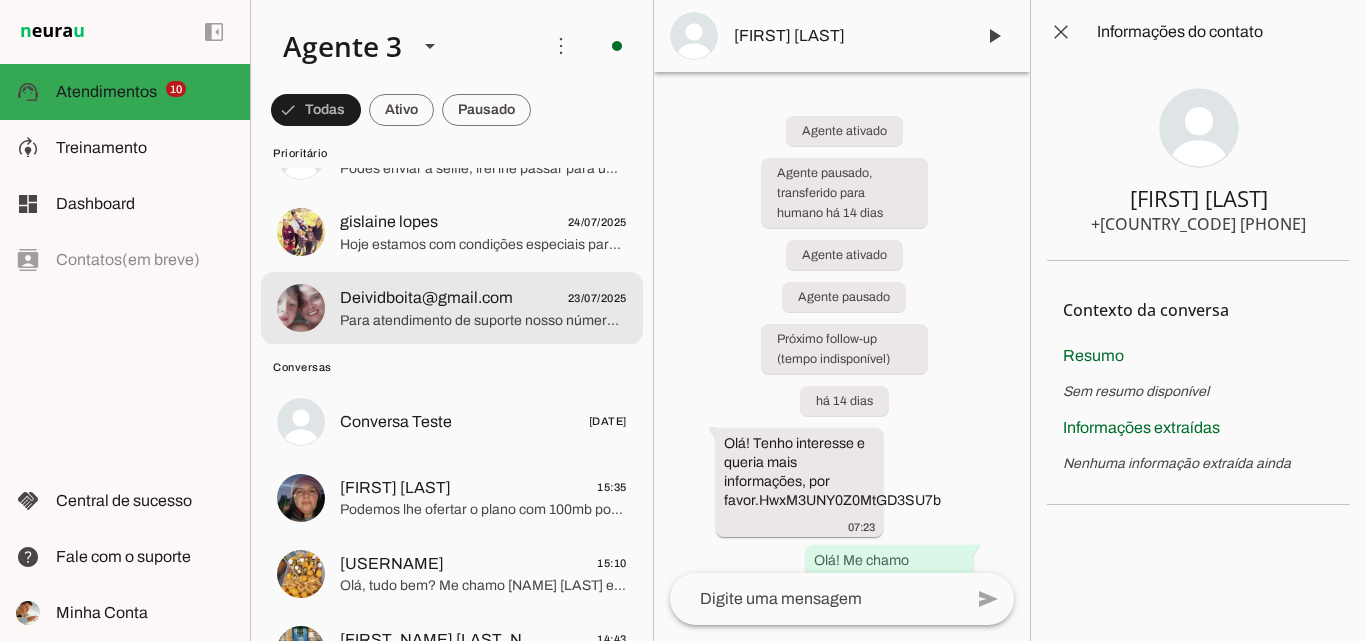 click on "Para atendimento de suporte nosso número é (51) 3543-1099, podes entrar em contato por ligação ou WhatsApp." 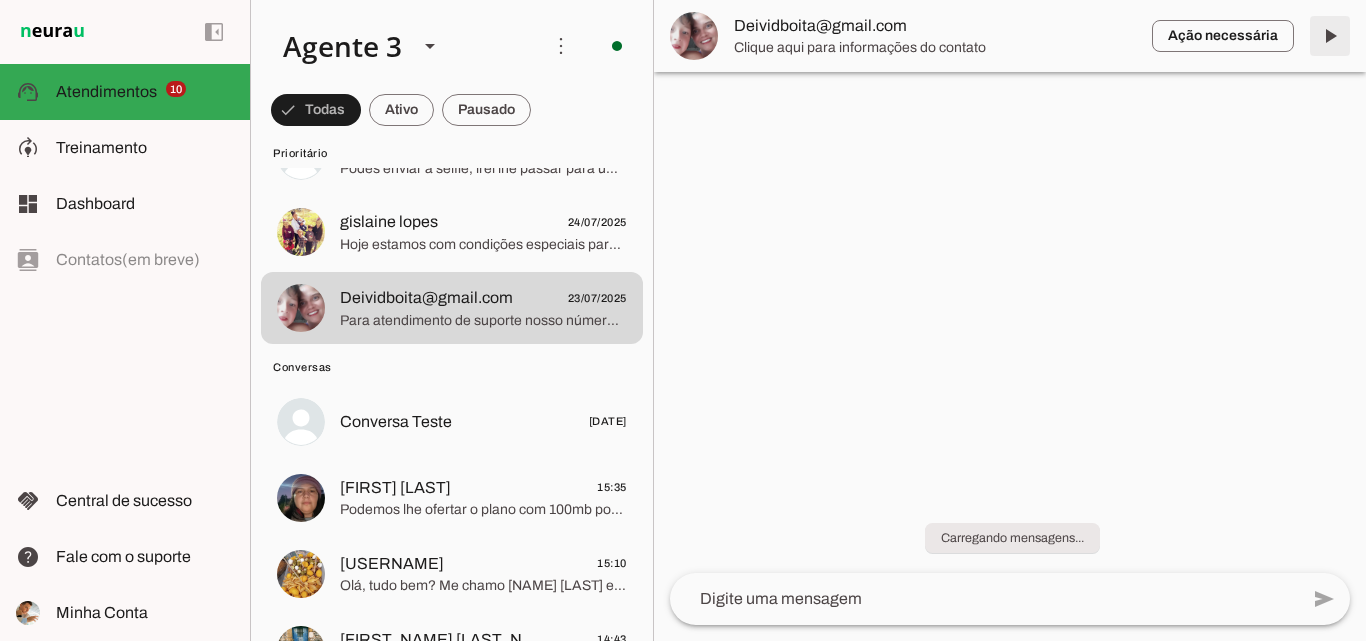 click at bounding box center [1330, 36] 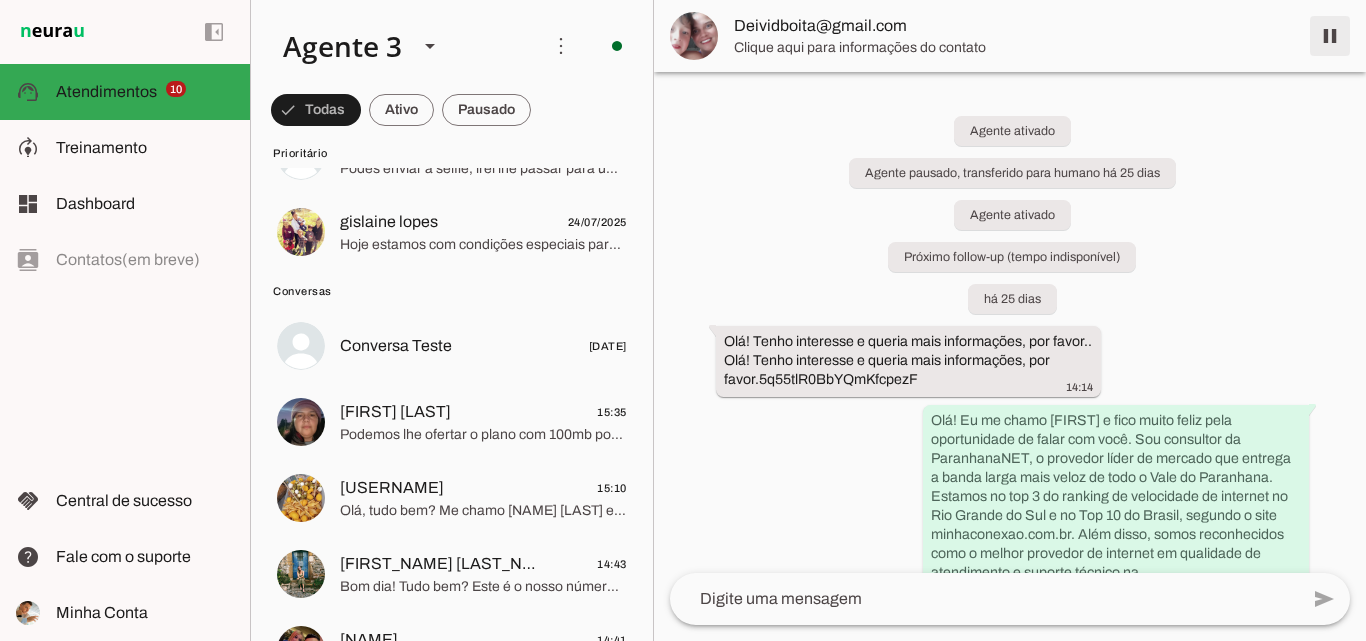 click at bounding box center (1330, 36) 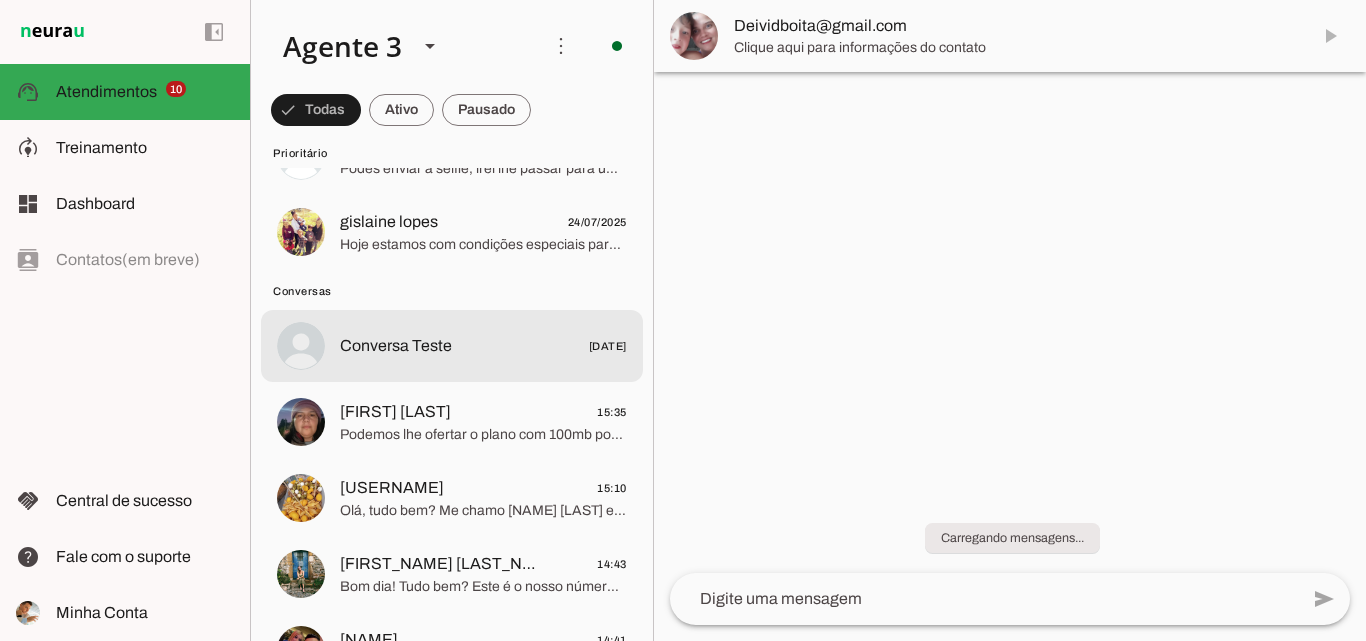scroll, scrollTop: 500, scrollLeft: 0, axis: vertical 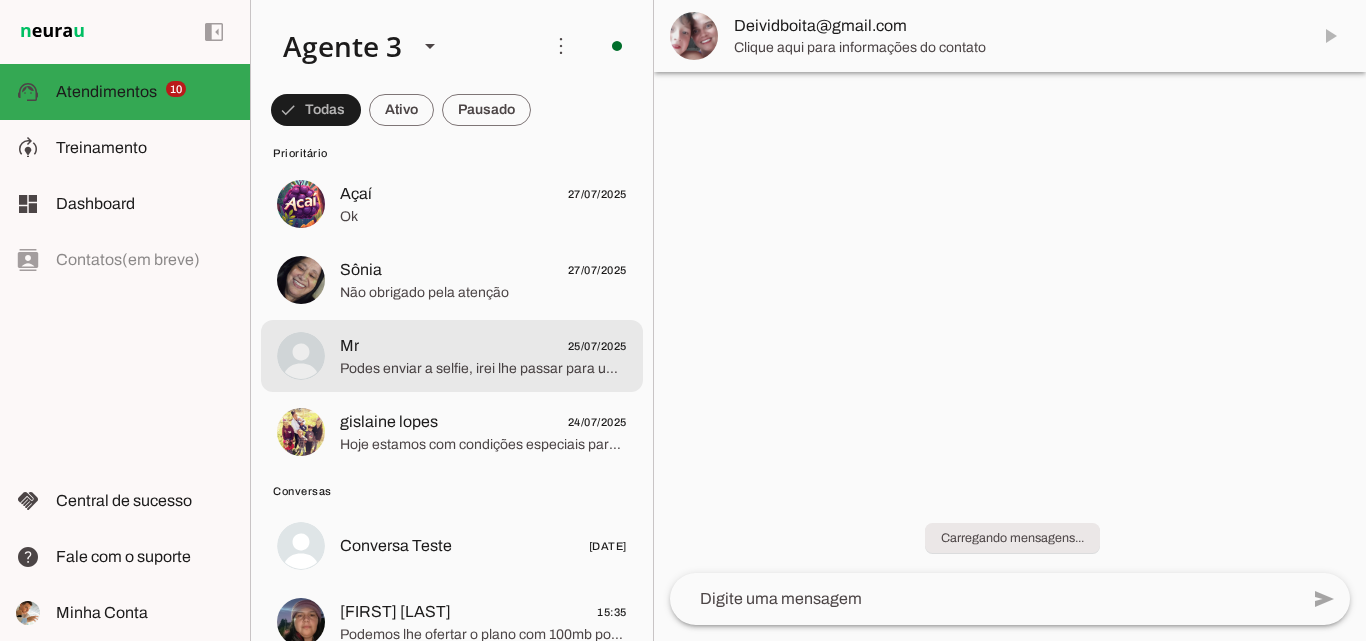click on "gislaine lopes
[DATE]" 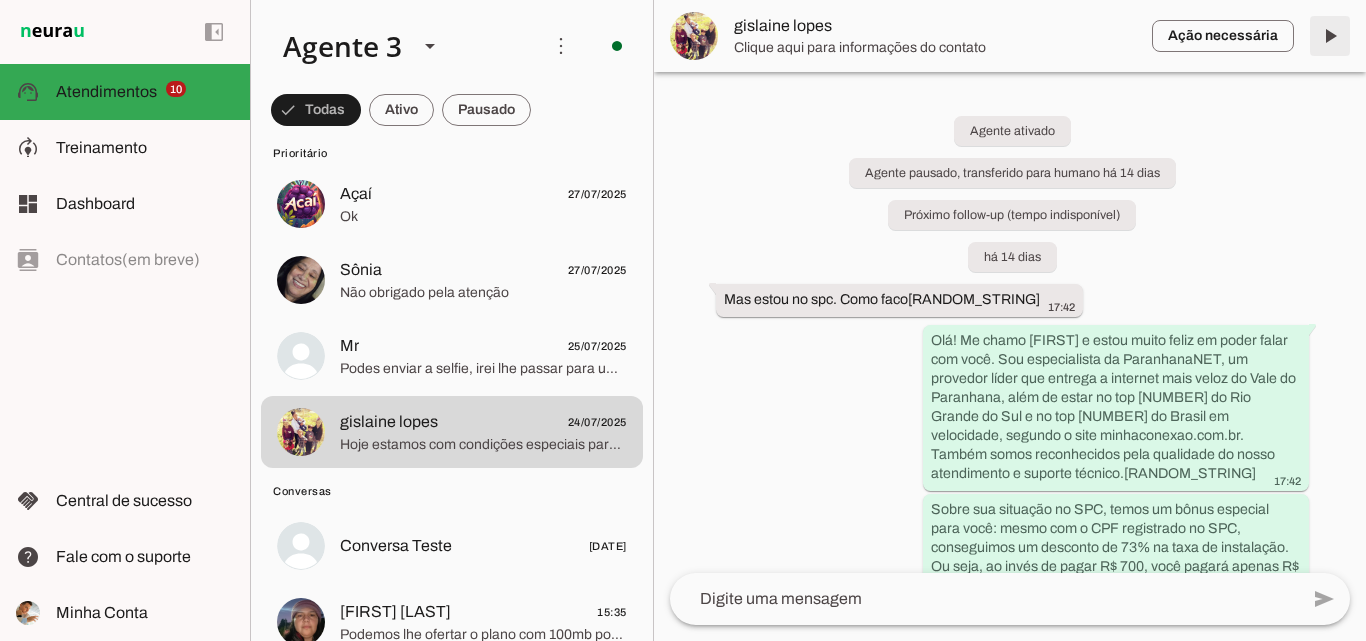 click at bounding box center (1330, 36) 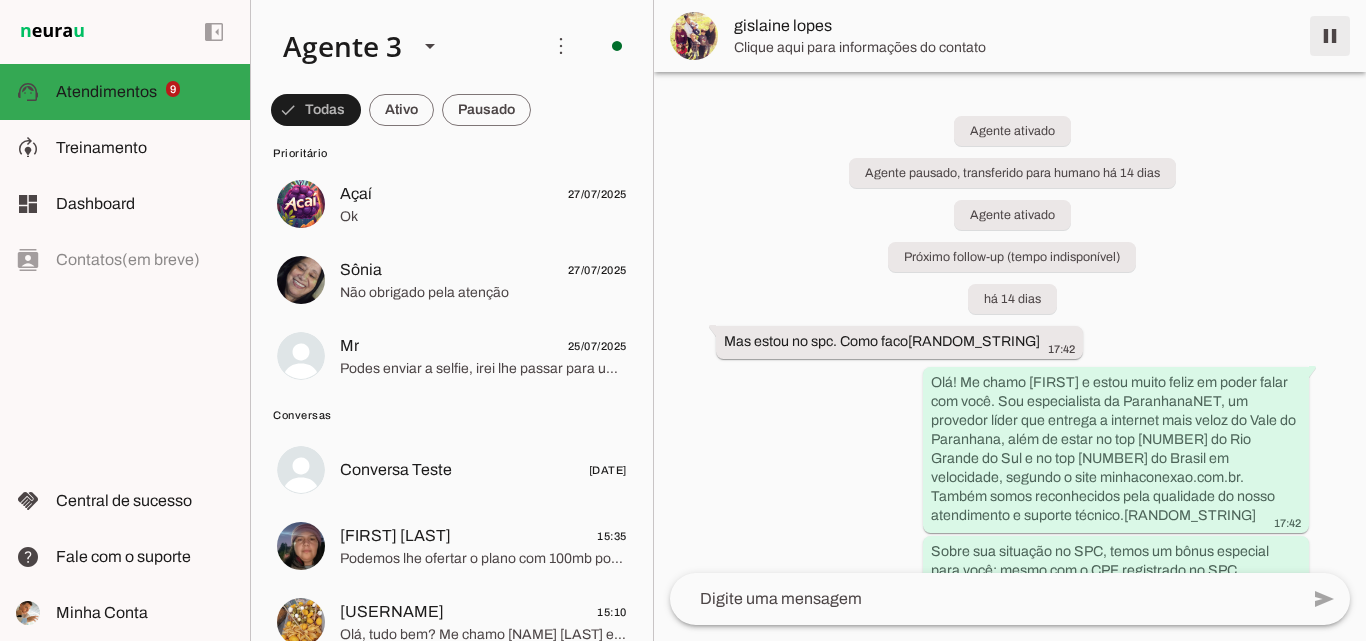 click at bounding box center [1330, 36] 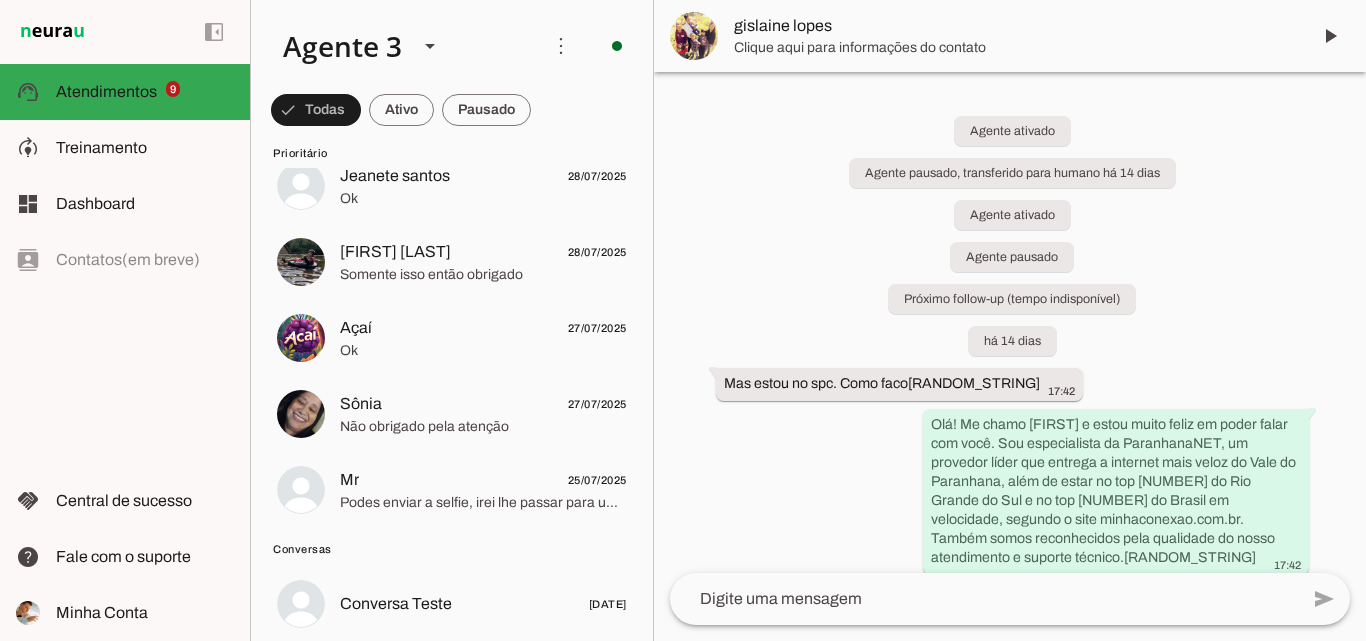 scroll, scrollTop: 300, scrollLeft: 0, axis: vertical 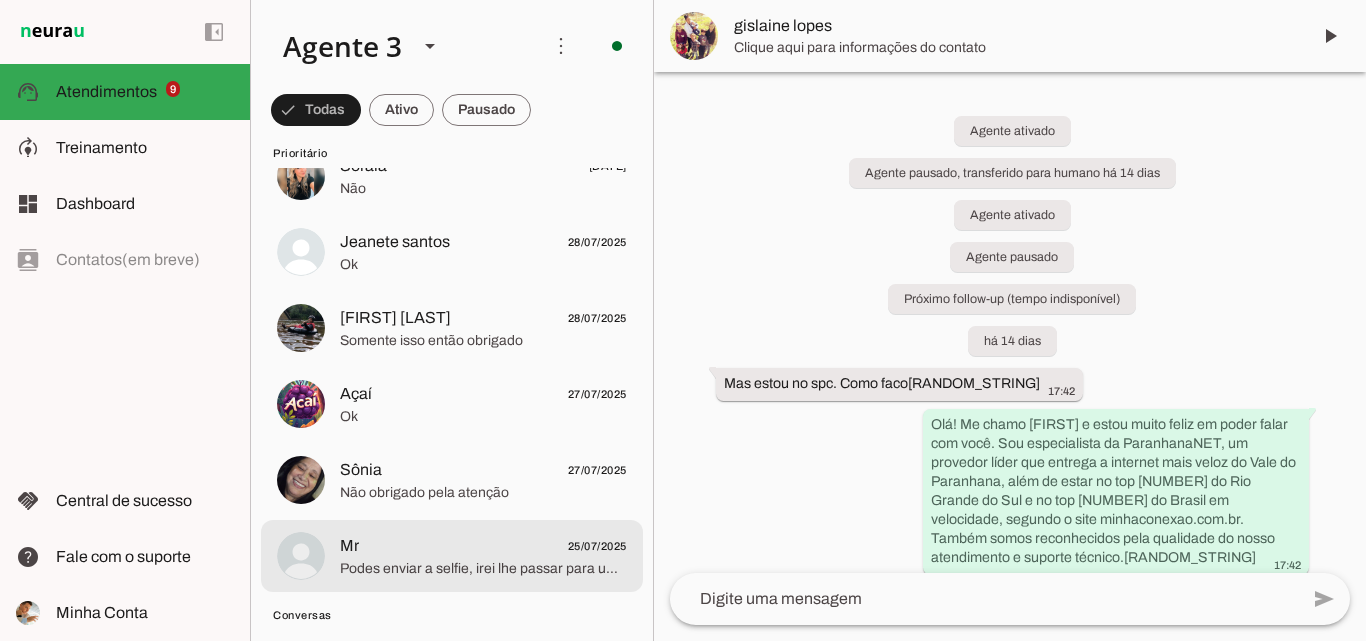 click on "Mr
[DATE]" 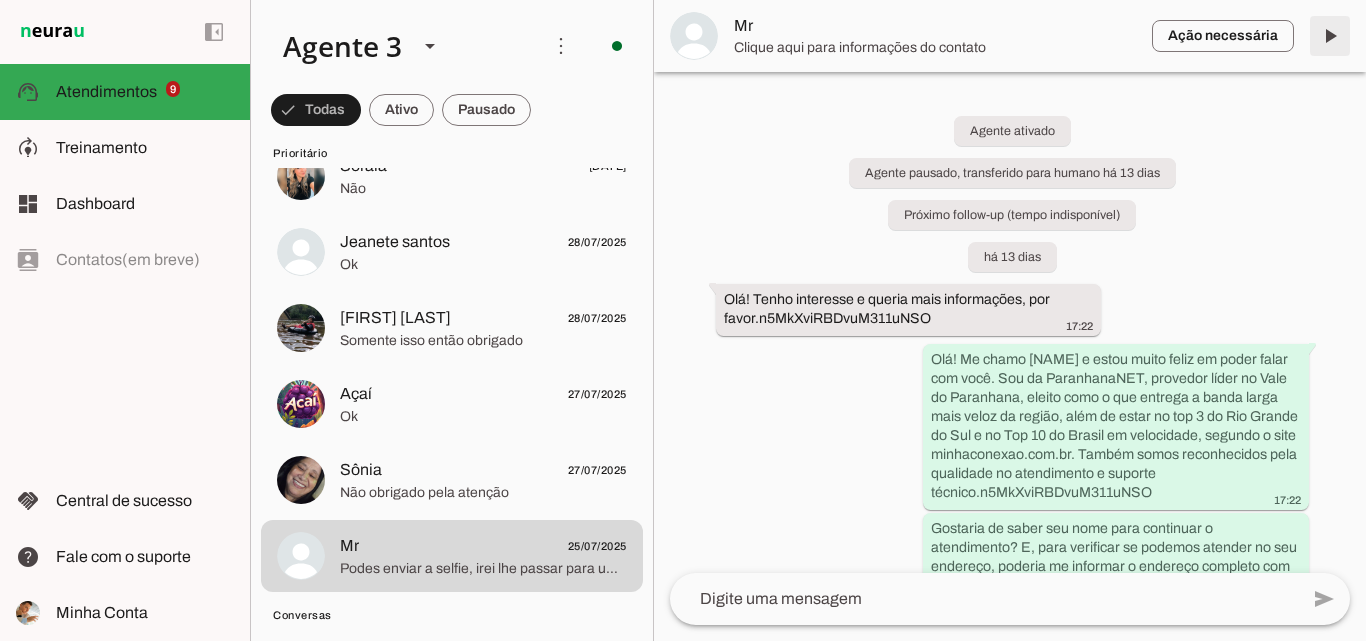 click at bounding box center [1330, 36] 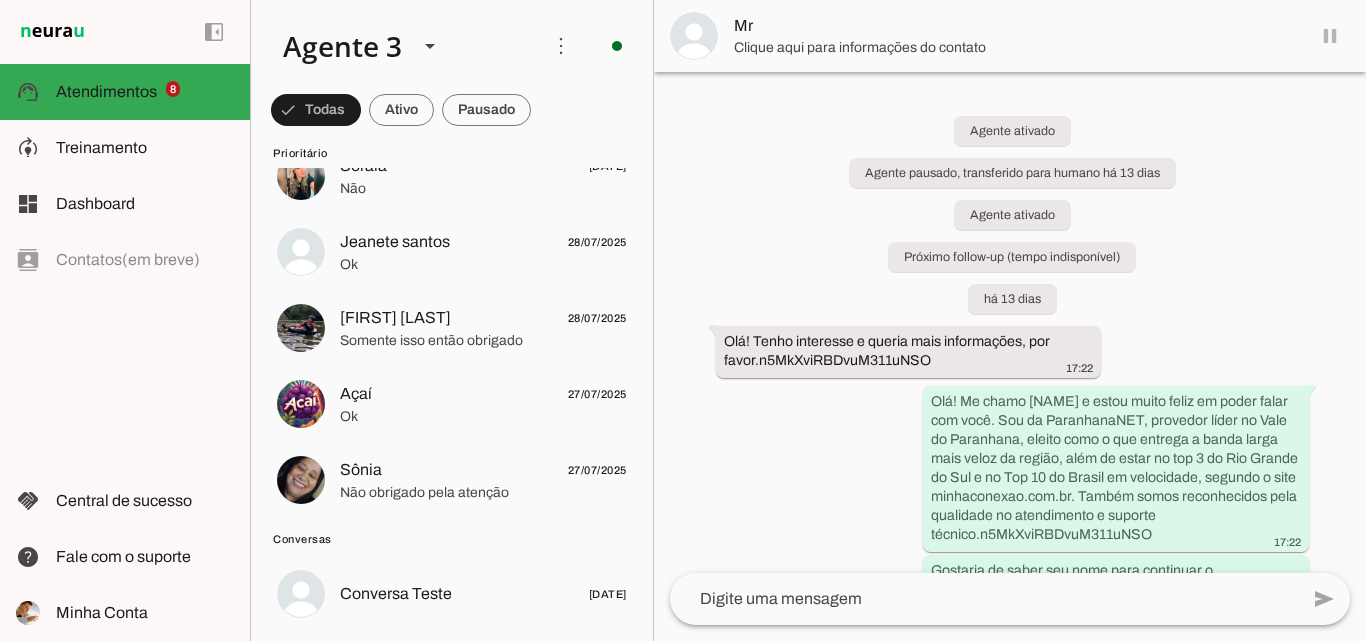 click on "Mr" at bounding box center (1010, 36) 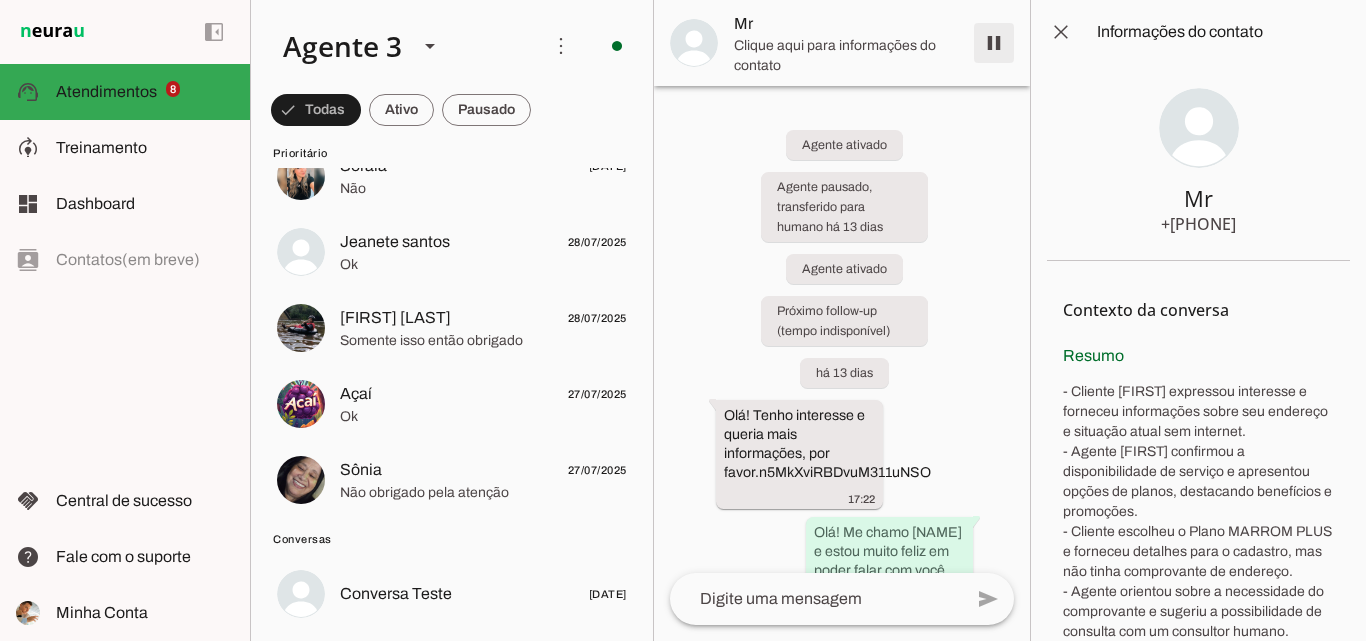 click at bounding box center [994, 43] 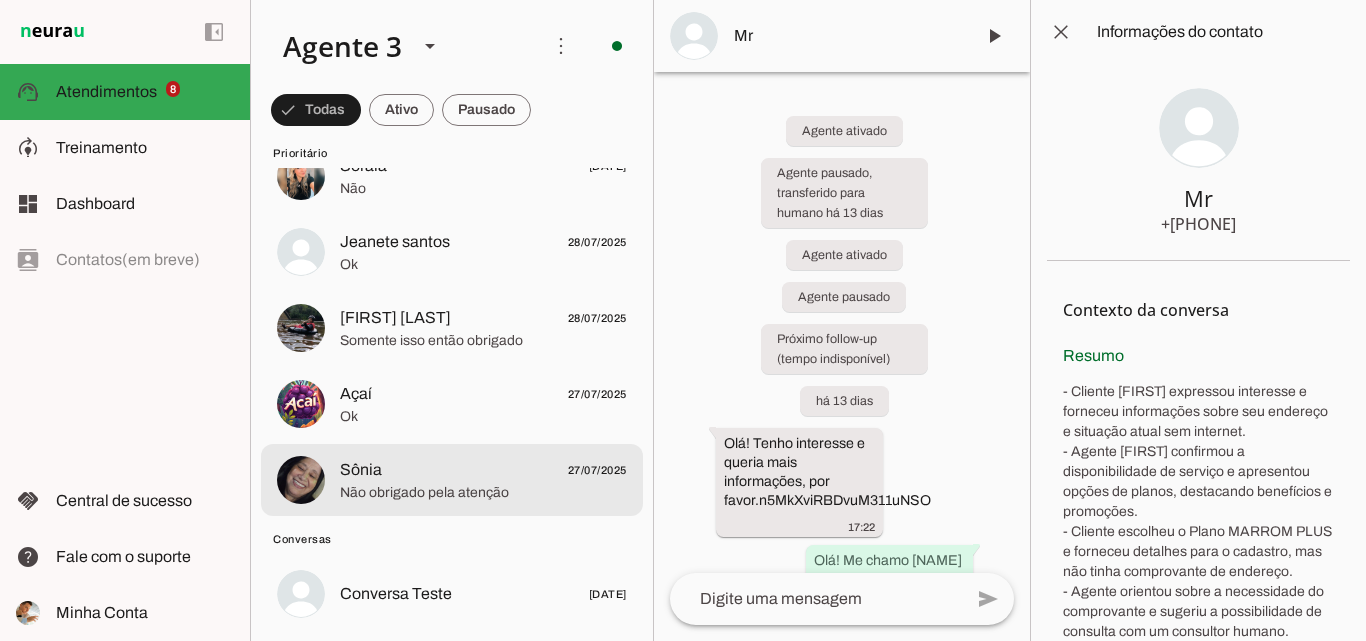click on "[NAME]
[DATE]" 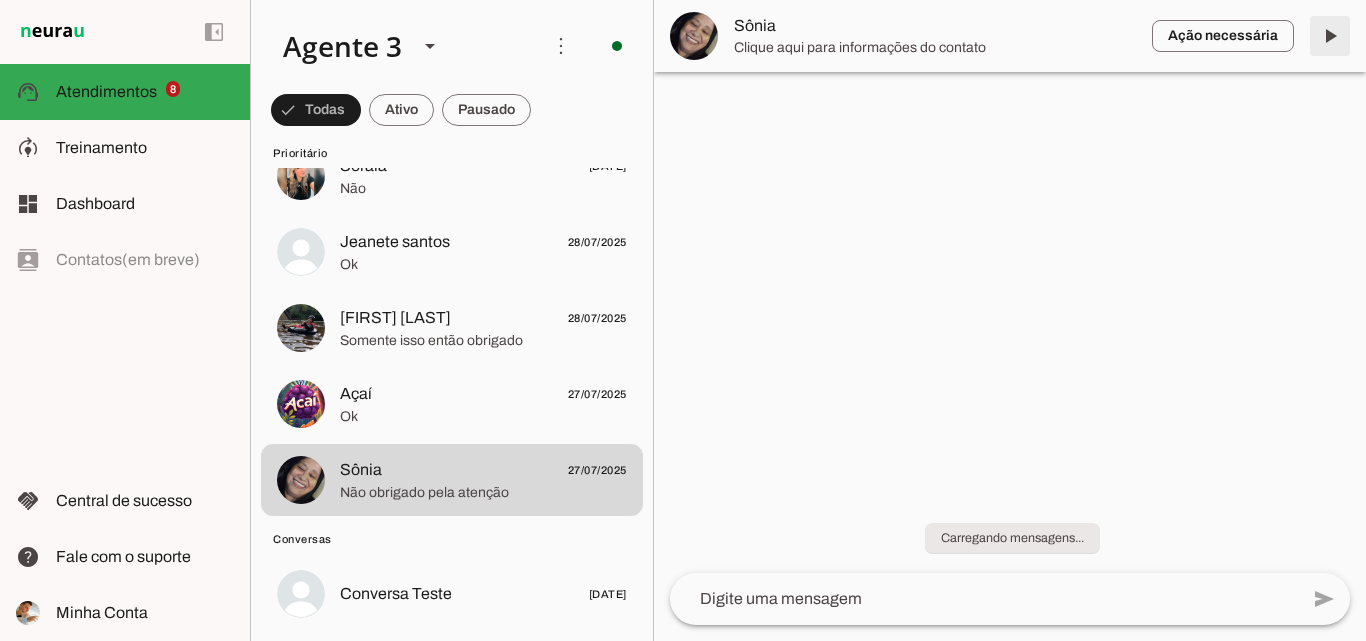 click at bounding box center (1330, 36) 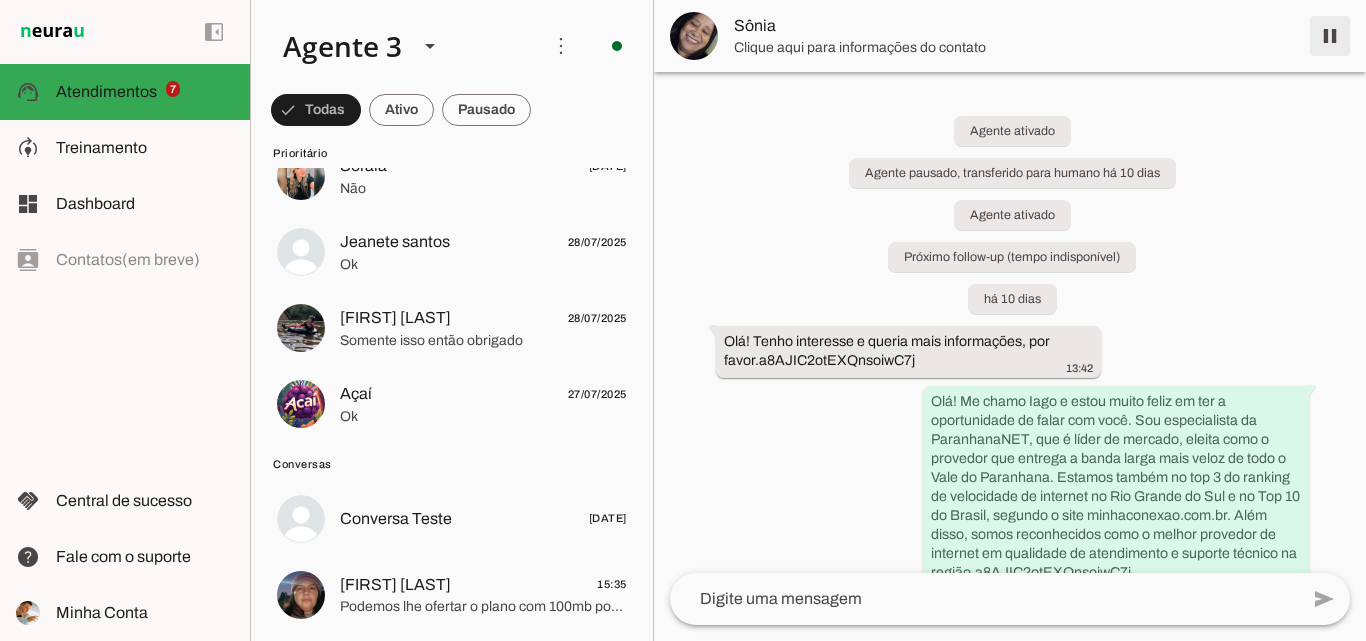 click at bounding box center (1330, 36) 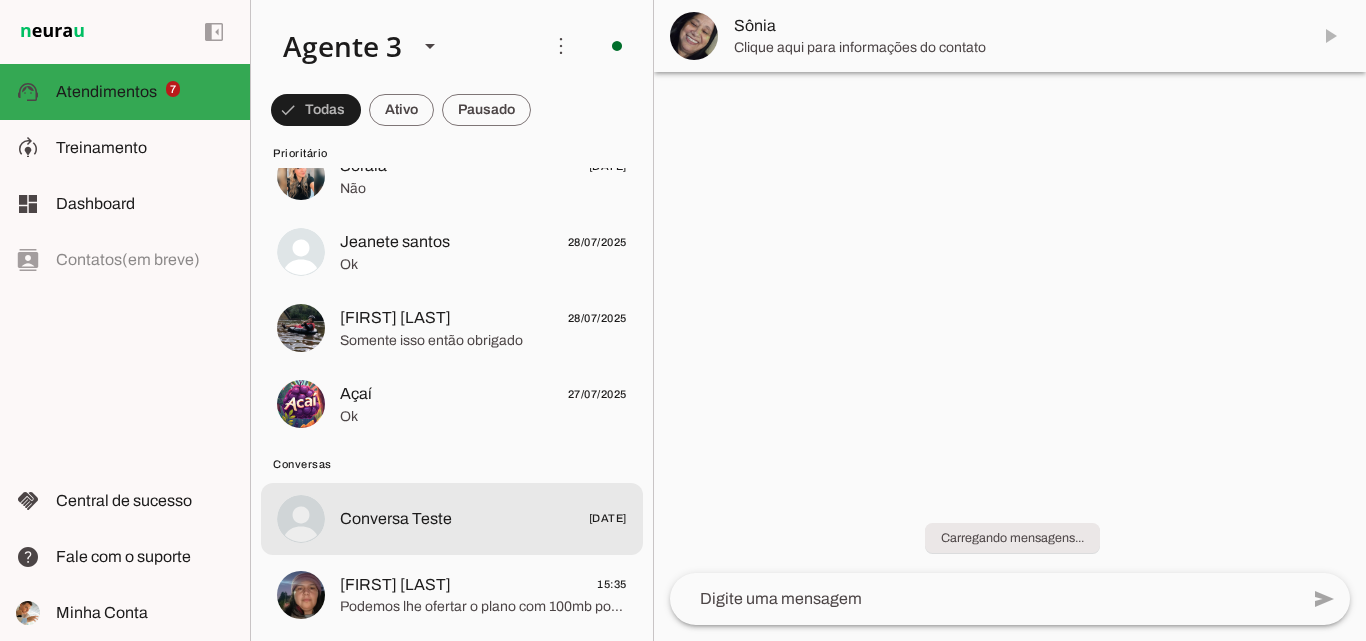 click on "Açaí
[DATE]" 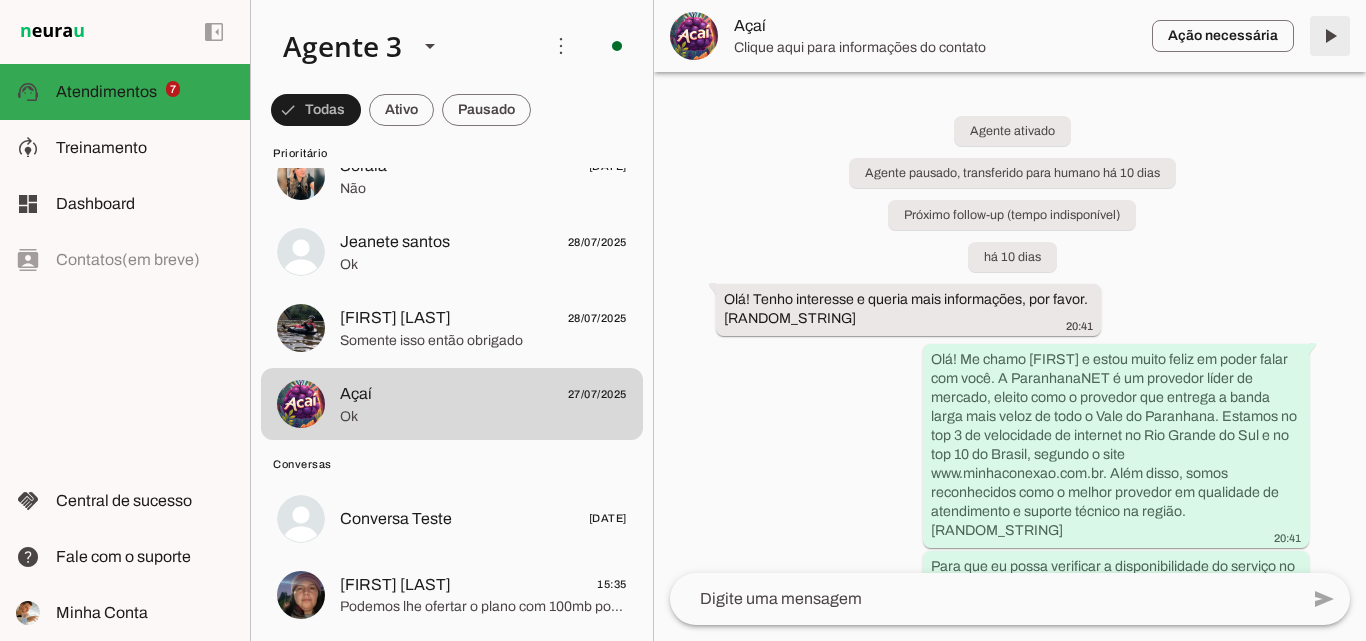 click at bounding box center [1330, 36] 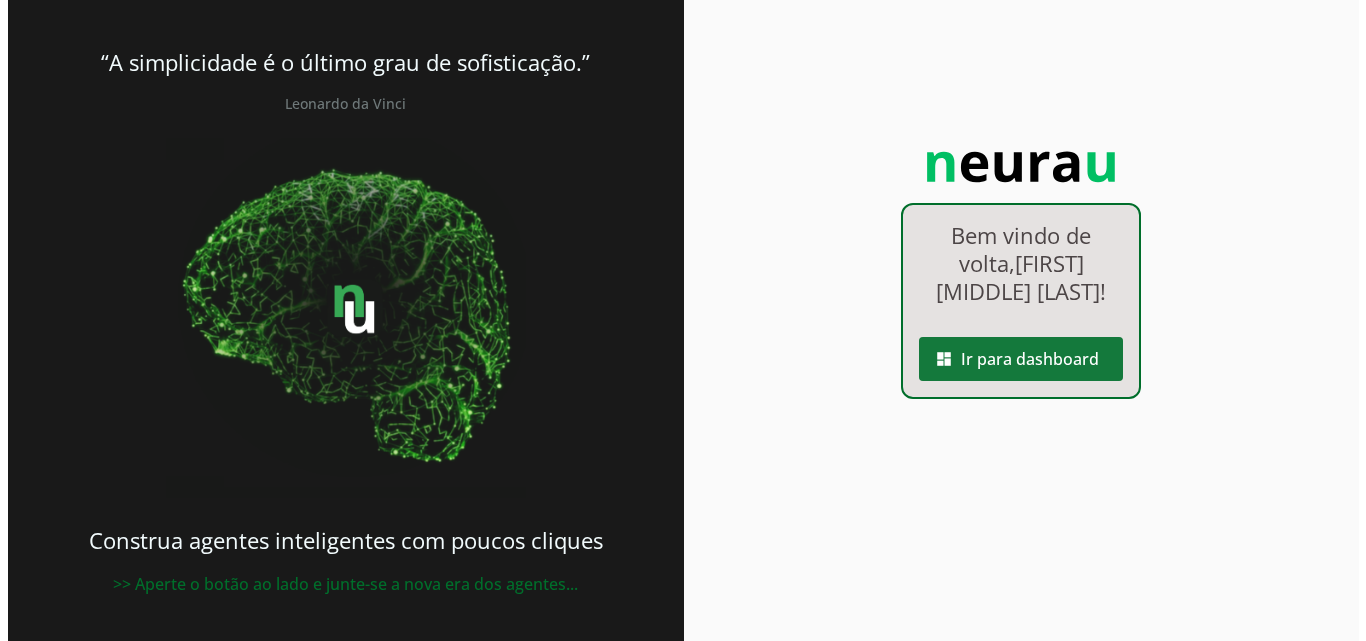 scroll, scrollTop: 0, scrollLeft: 0, axis: both 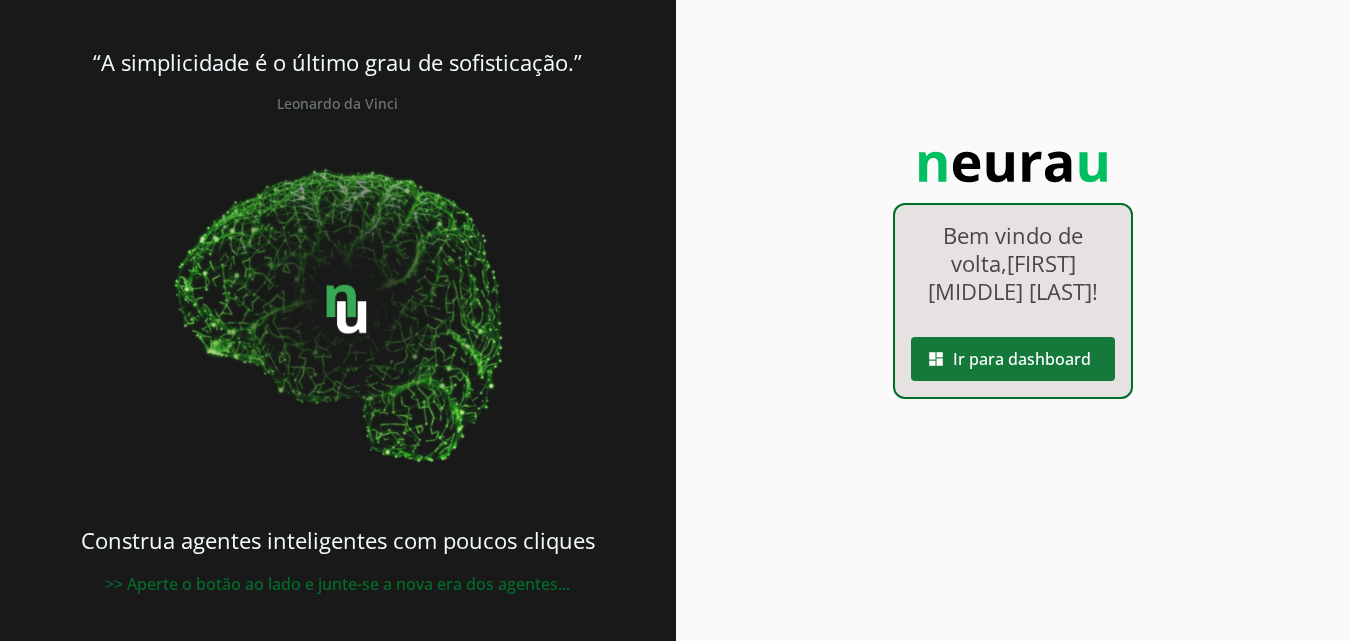 click at bounding box center [1013, 359] 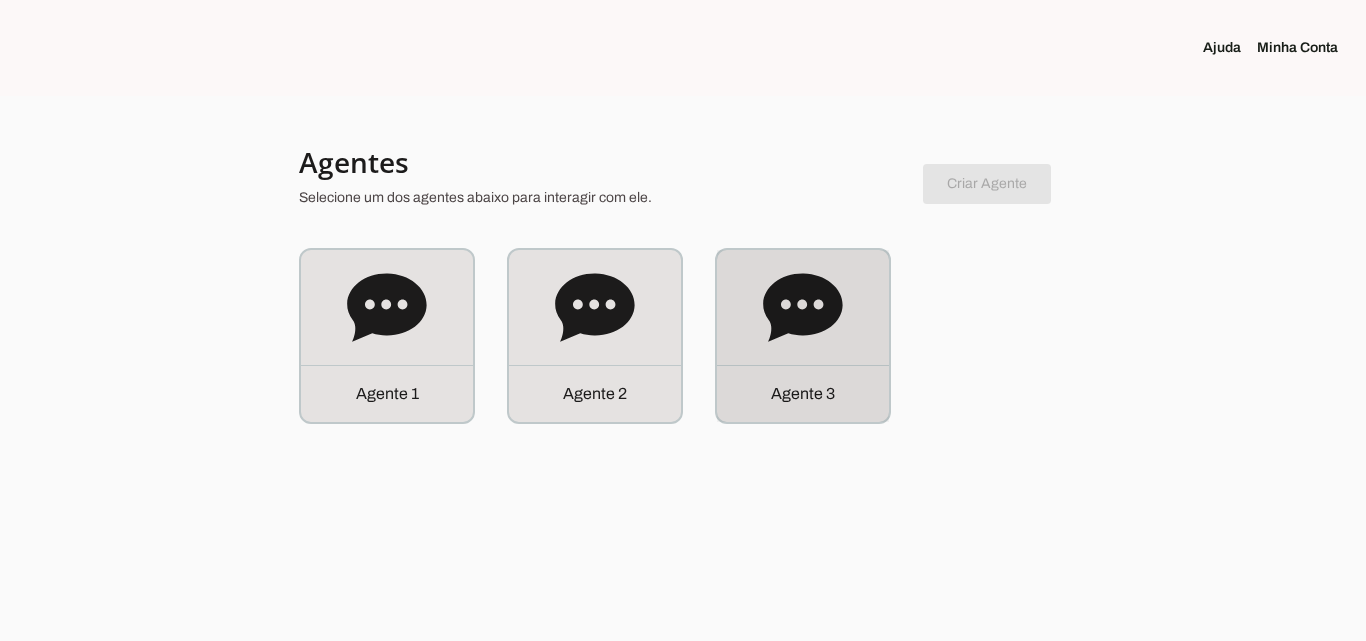 click on "Agente 3" 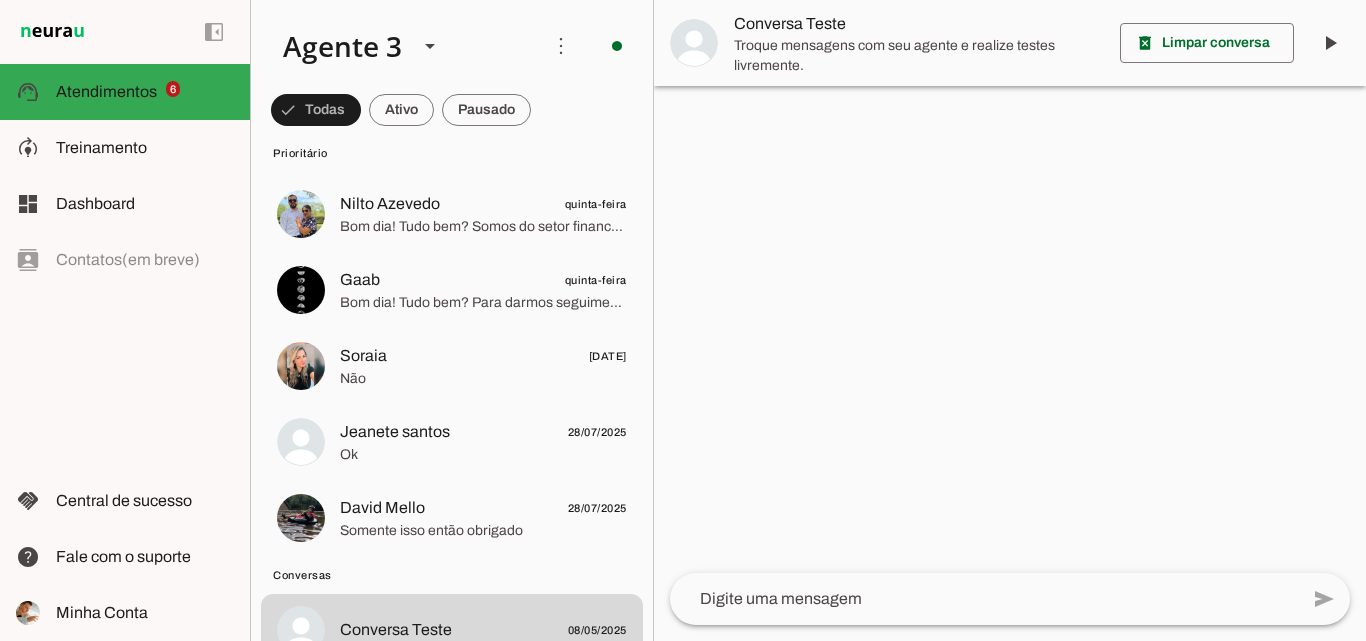 scroll, scrollTop: 100, scrollLeft: 0, axis: vertical 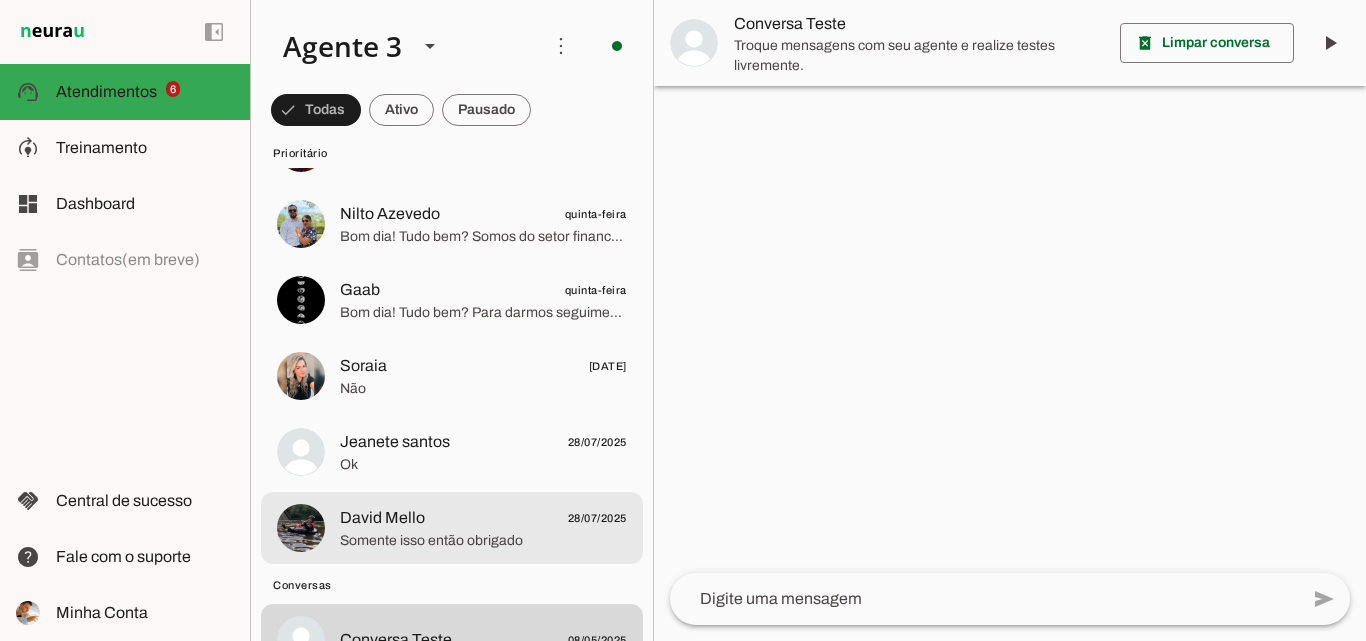 click on "David Mello
[DATE]" 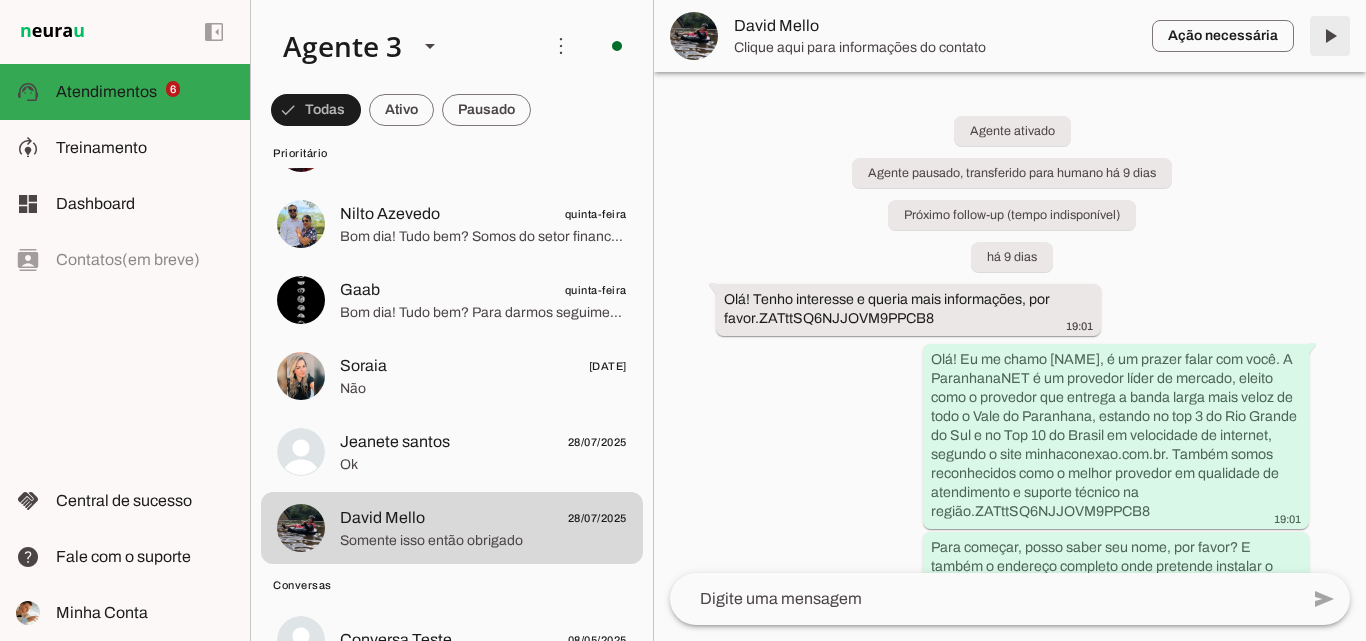 click at bounding box center [1330, 36] 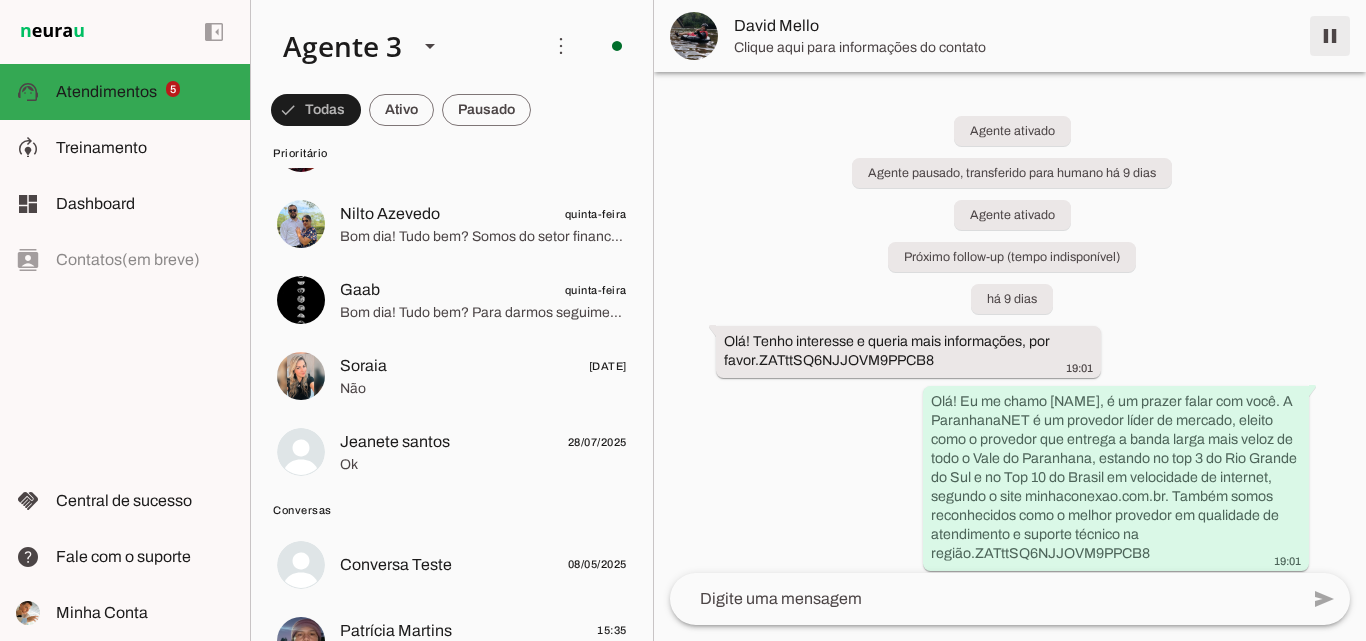 click at bounding box center [1330, 36] 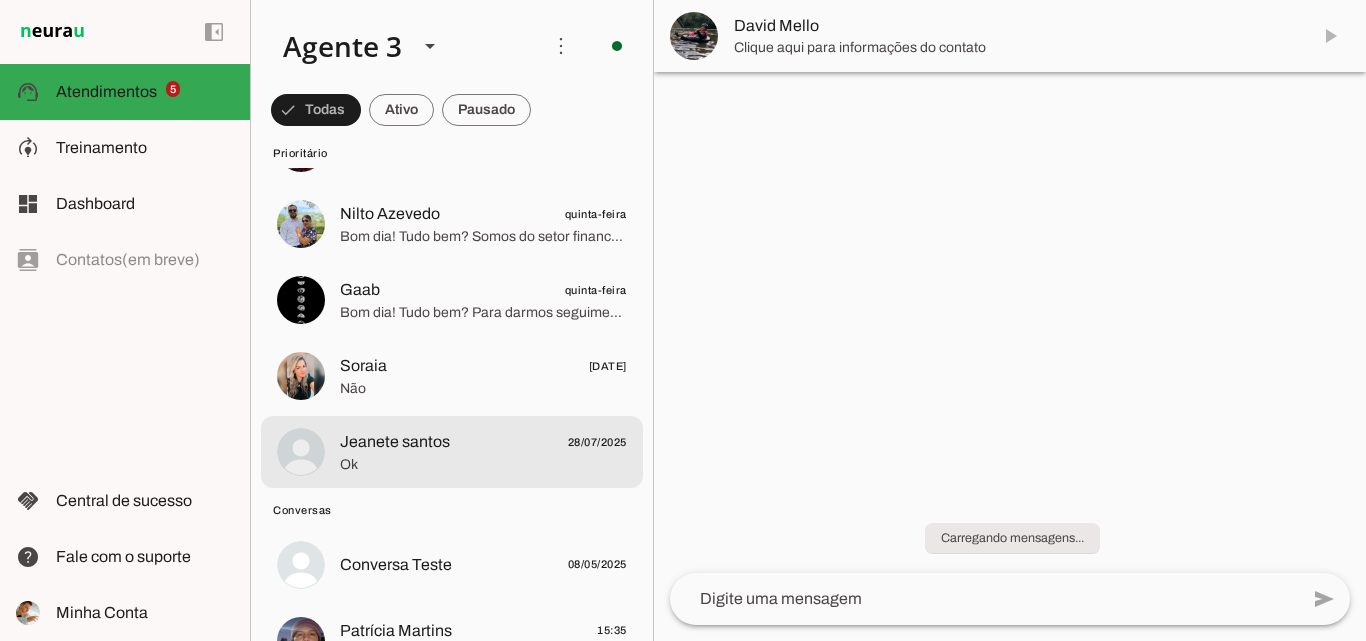 click on "Jeanete santos
[DATE]" 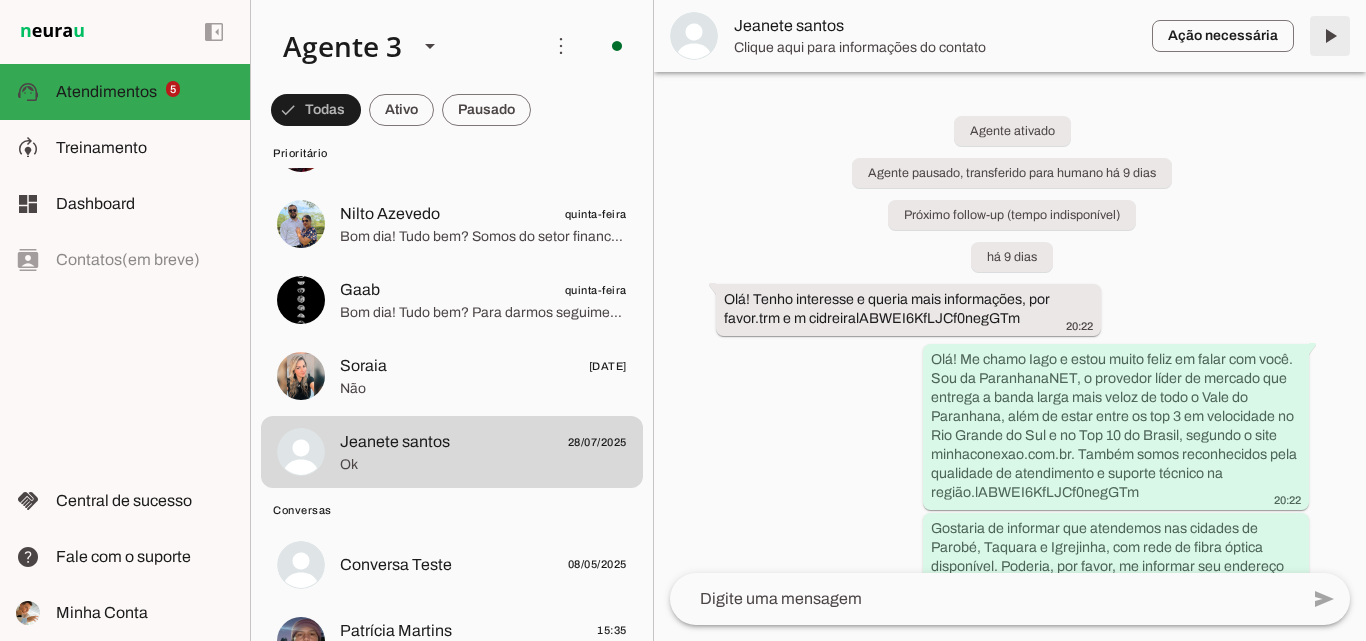 click at bounding box center [1330, 36] 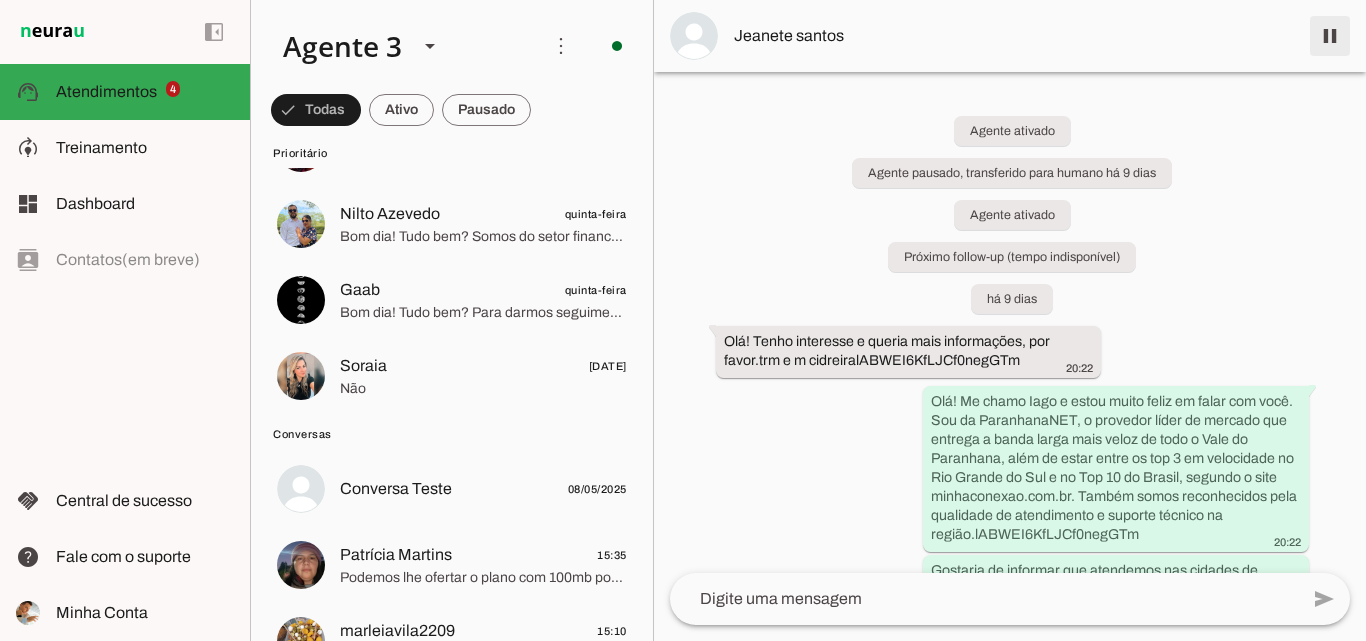 click at bounding box center (1330, 36) 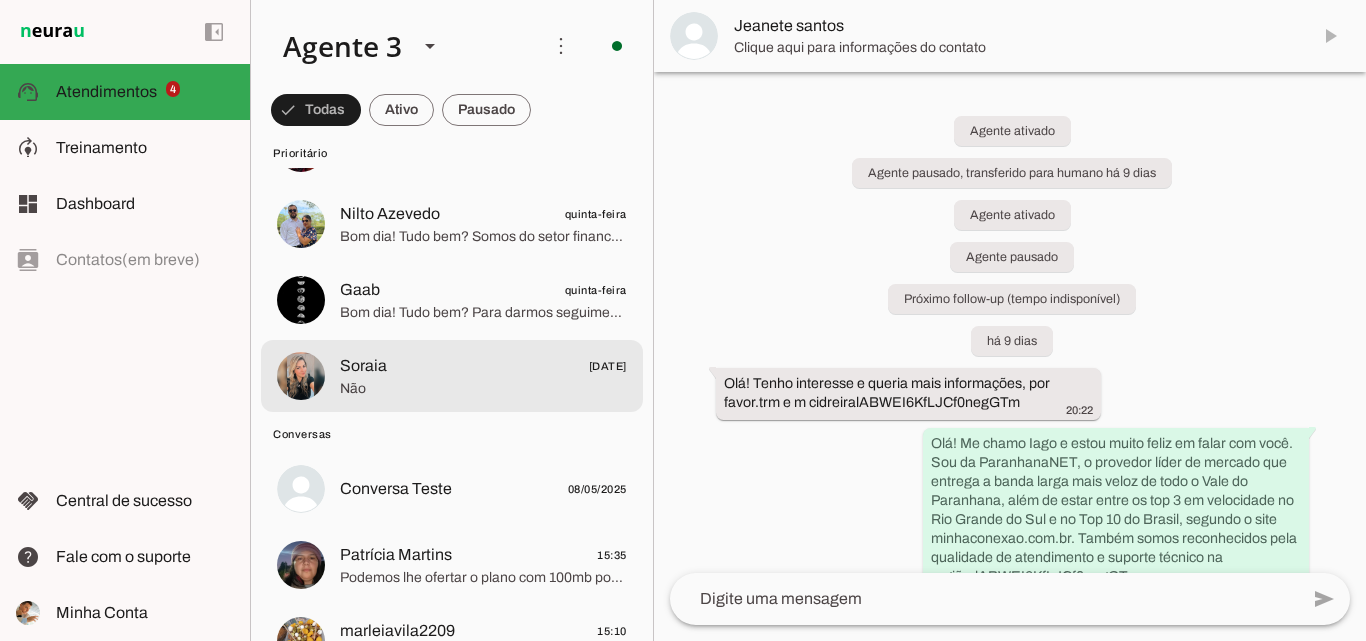 click on "Soraia
[DATE]" 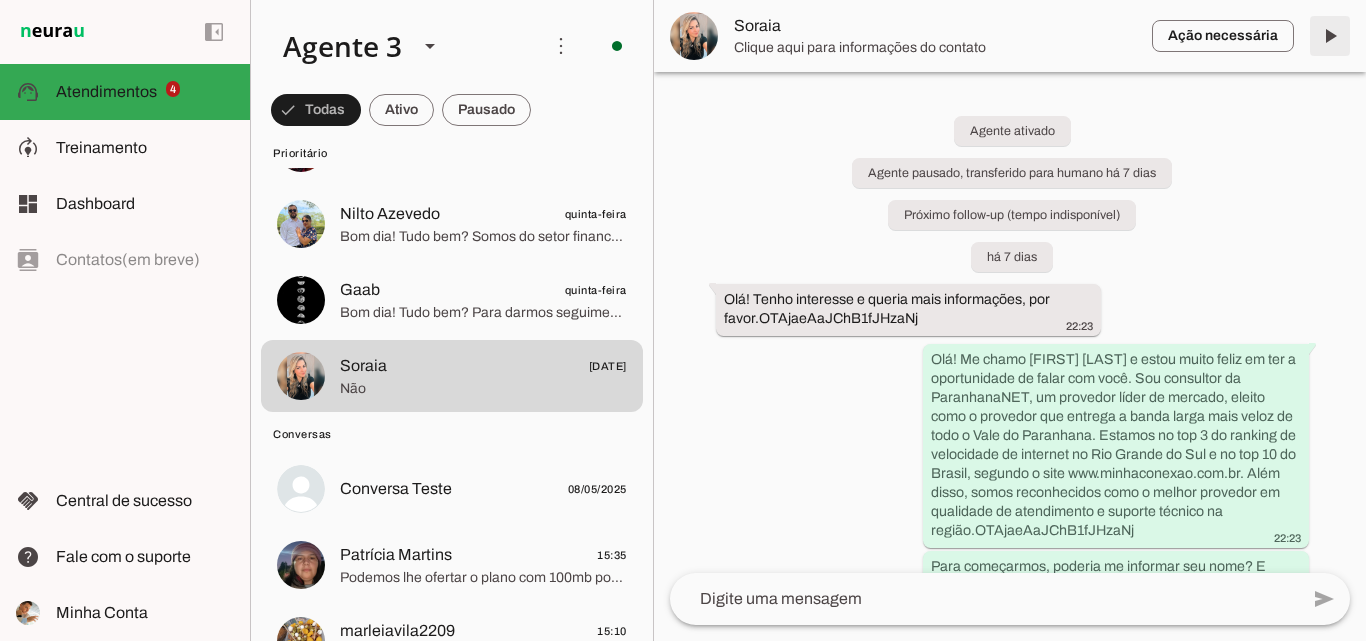 click at bounding box center [1330, 36] 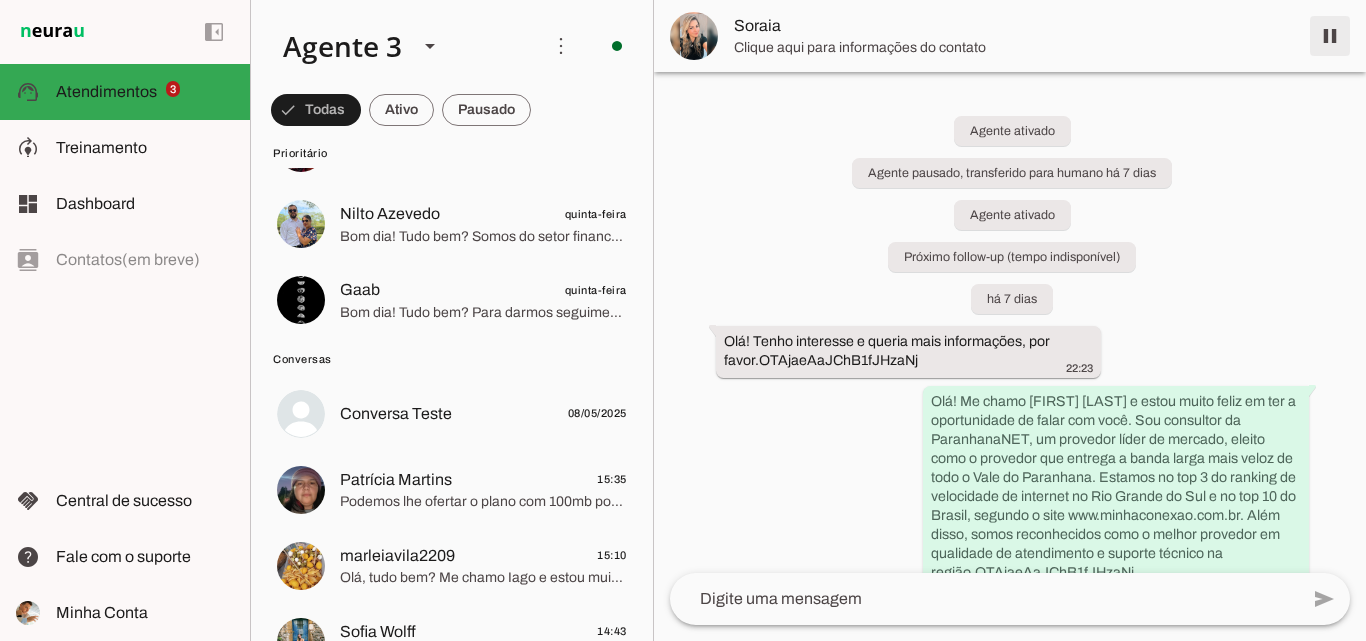 click at bounding box center (1330, 36) 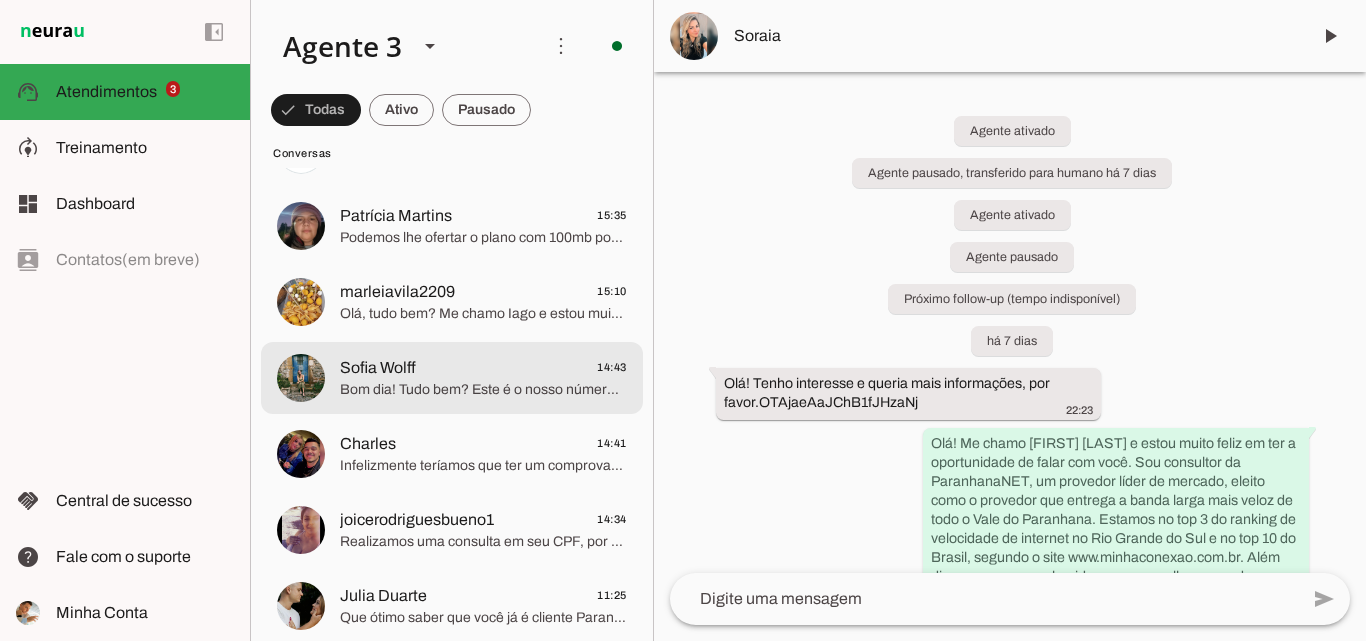 scroll, scrollTop: 358, scrollLeft: 0, axis: vertical 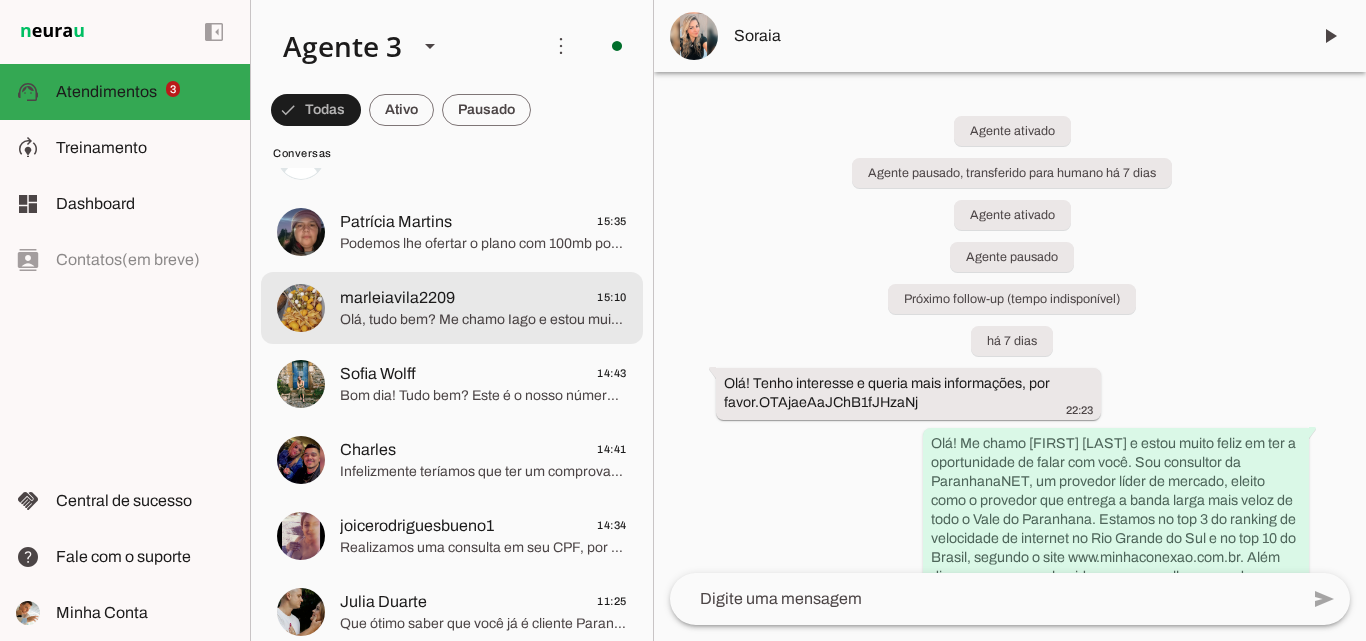click on "Olá, tudo bem? Me chamo Iago e estou muito feliz por ter a oportunidade de falar com você! Sou especialista da ParanhanaNET, um provedor líder de mercado, eleito como o que entrega a banda larga mais veloz de todo o Vale do Paranhana, estando no top 3 do ranking de velocidade do Rio Grande do Sul e no top 10 do Brasil, segundo o site minhaconexao.com.br. Também somos reconhecidos como o melhor provedor em qualidade de atendimento e suporte técnico na região.
Para seguir com o atendimento, poderia me informar seu nome, por favor? Também vou precisar do endereço completo onde deseja a instalação, incluindo rua, número, bairro e cidade, para verificar a viabilidade técnica. Poderia me informar?" 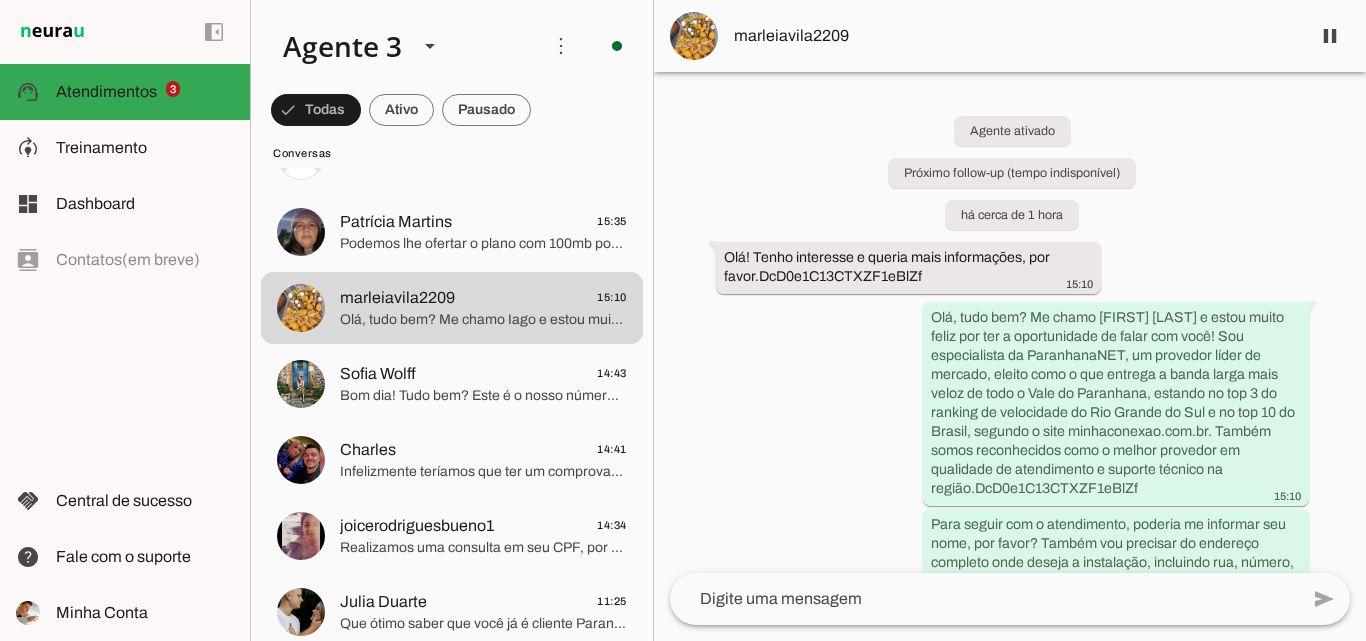 click on "marleiavila2209" at bounding box center (1010, 36) 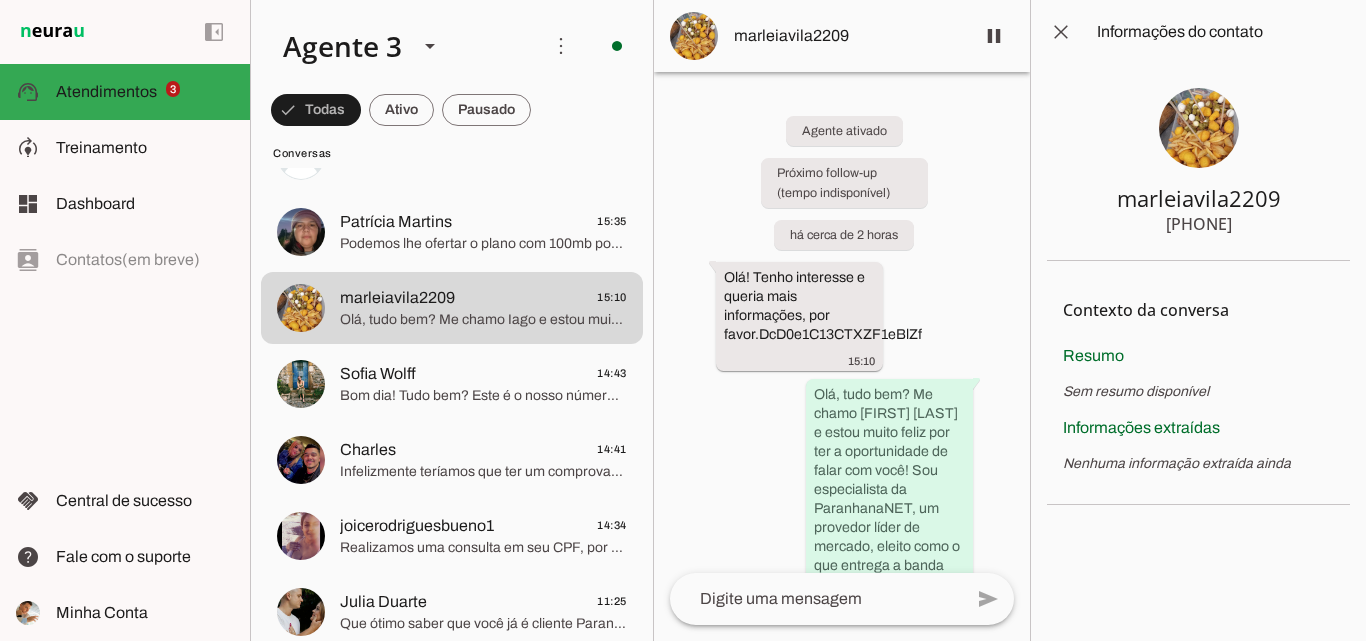 type 